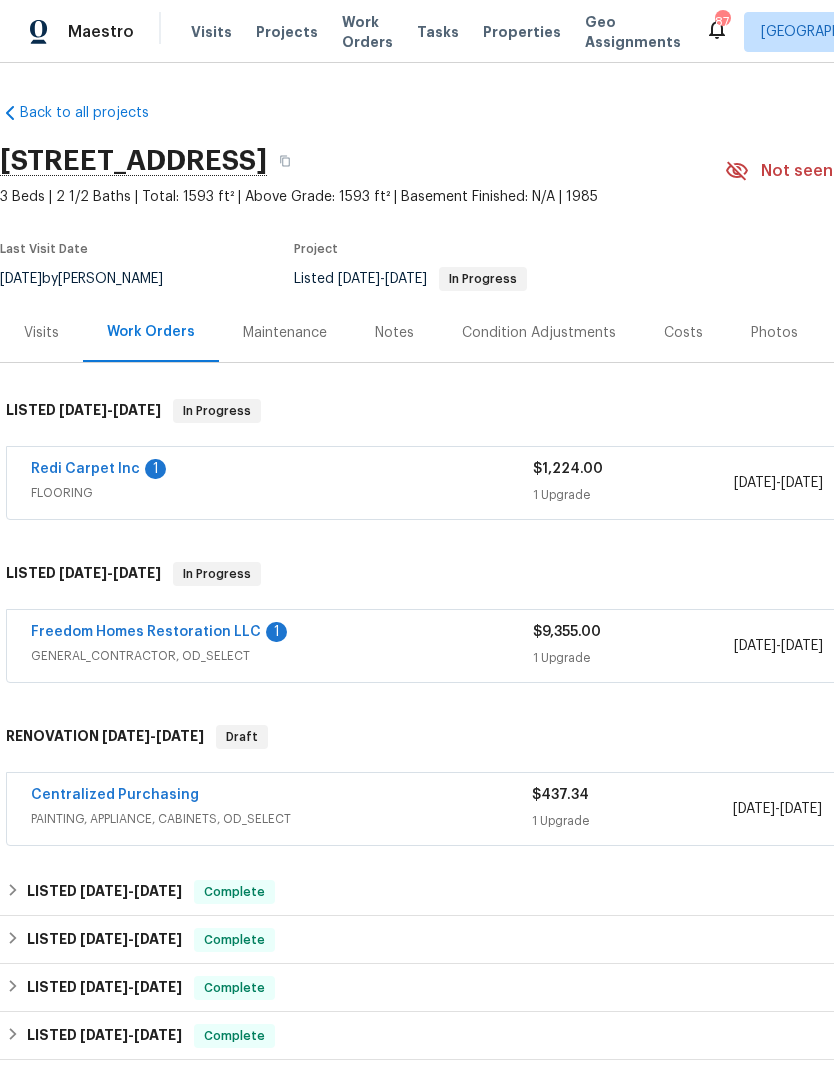 scroll, scrollTop: 0, scrollLeft: 0, axis: both 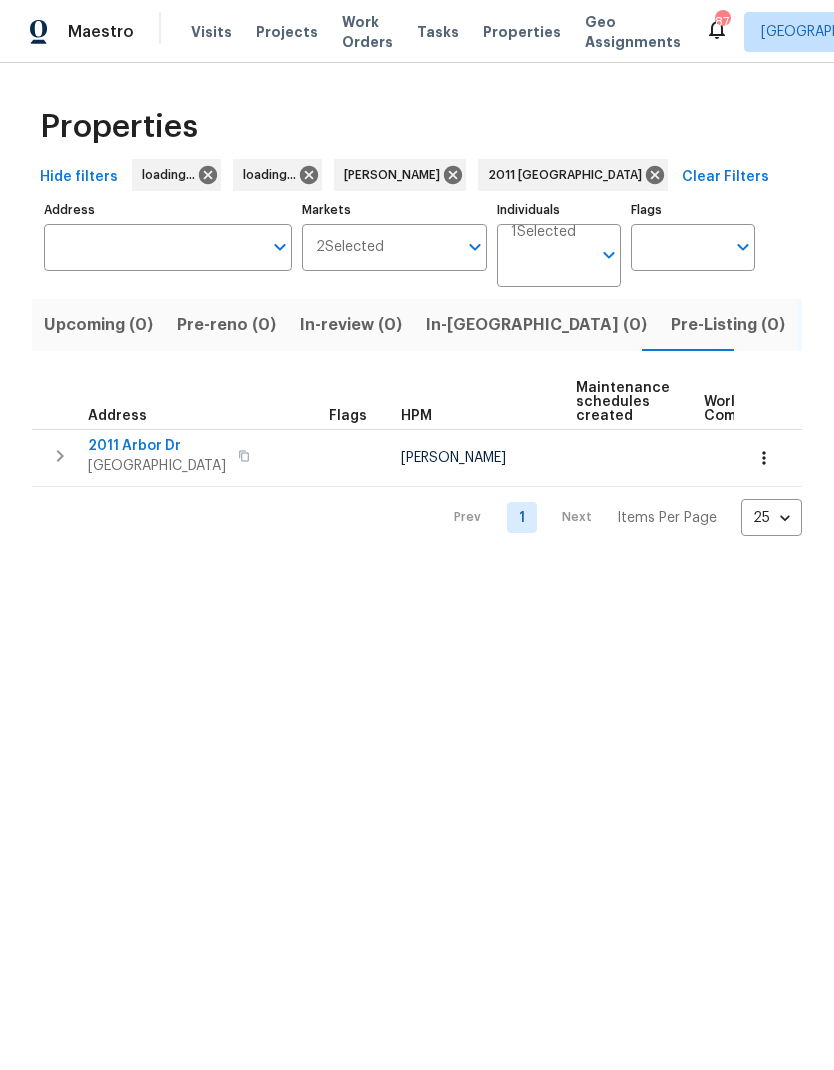 type on "2011 [GEOGRAPHIC_DATA]" 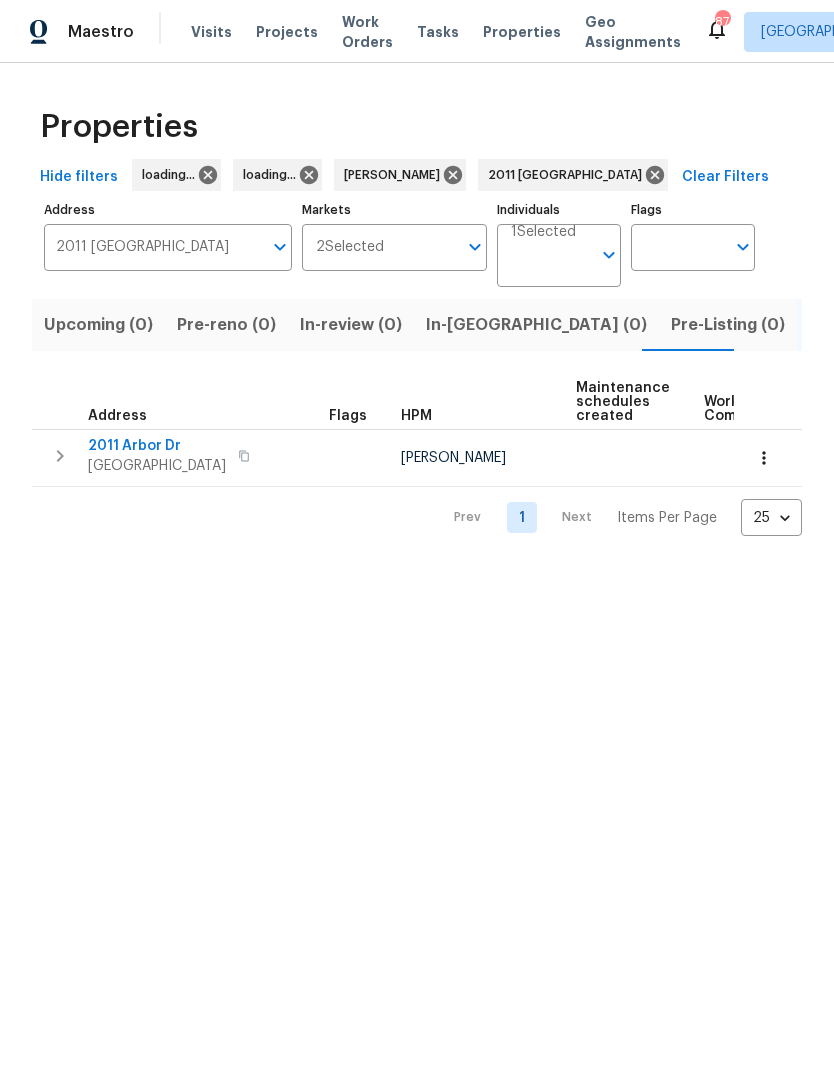 scroll, scrollTop: 0, scrollLeft: 0, axis: both 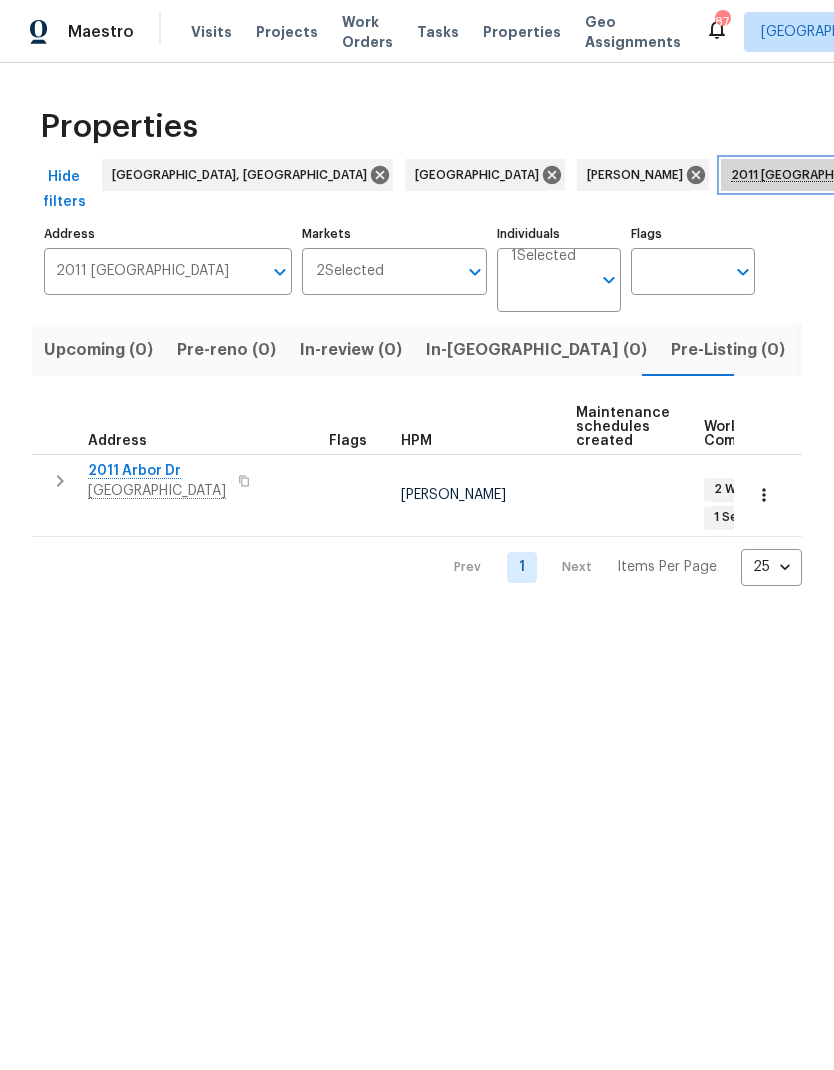 click 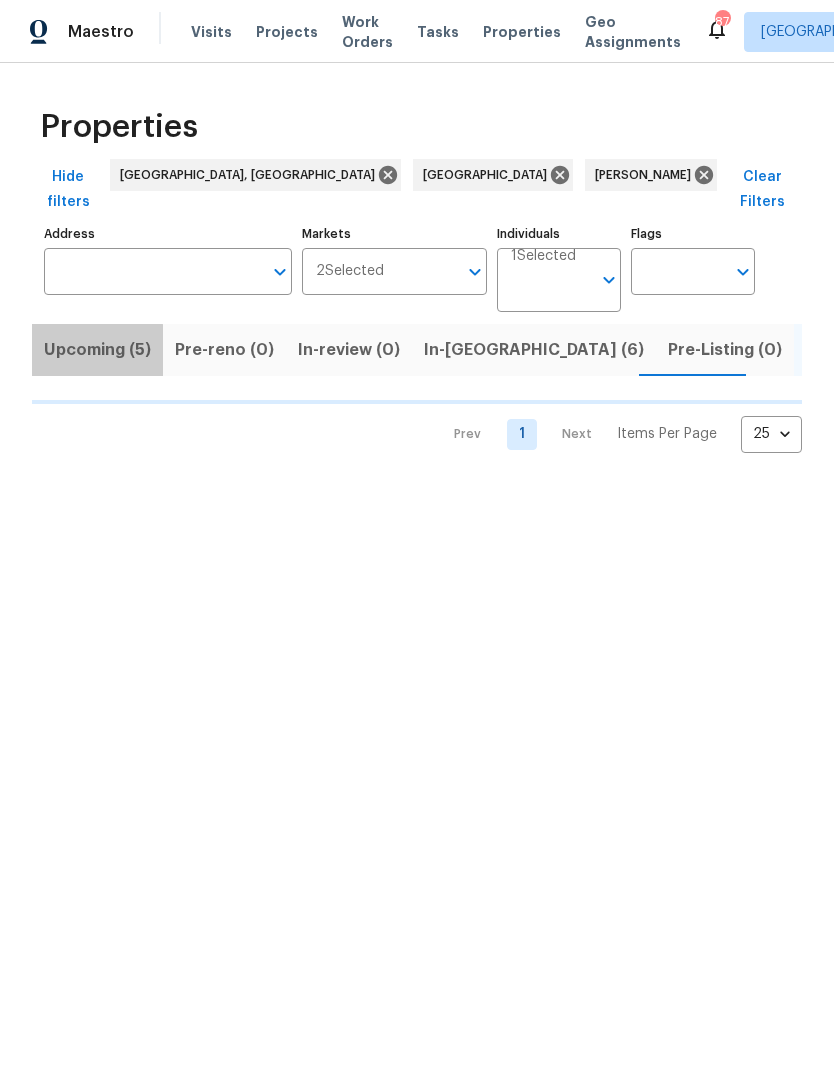 click on "Upcoming (5)" at bounding box center [97, 350] 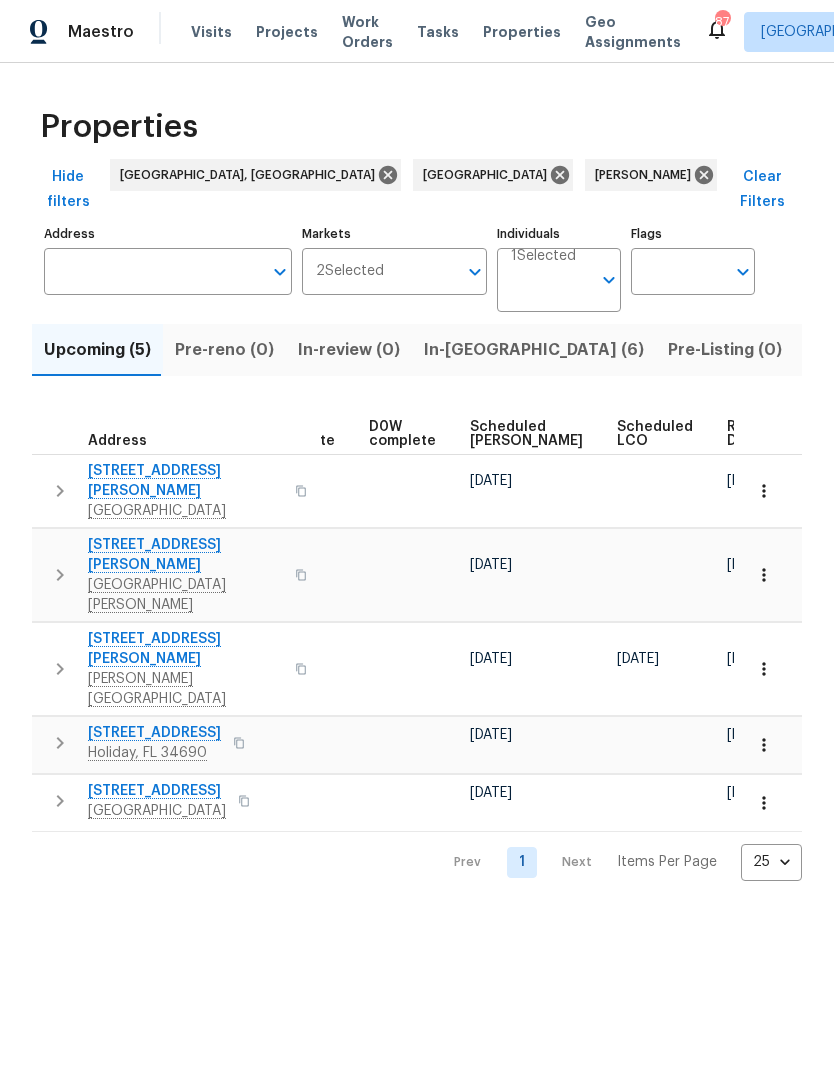 scroll, scrollTop: 0, scrollLeft: 522, axis: horizontal 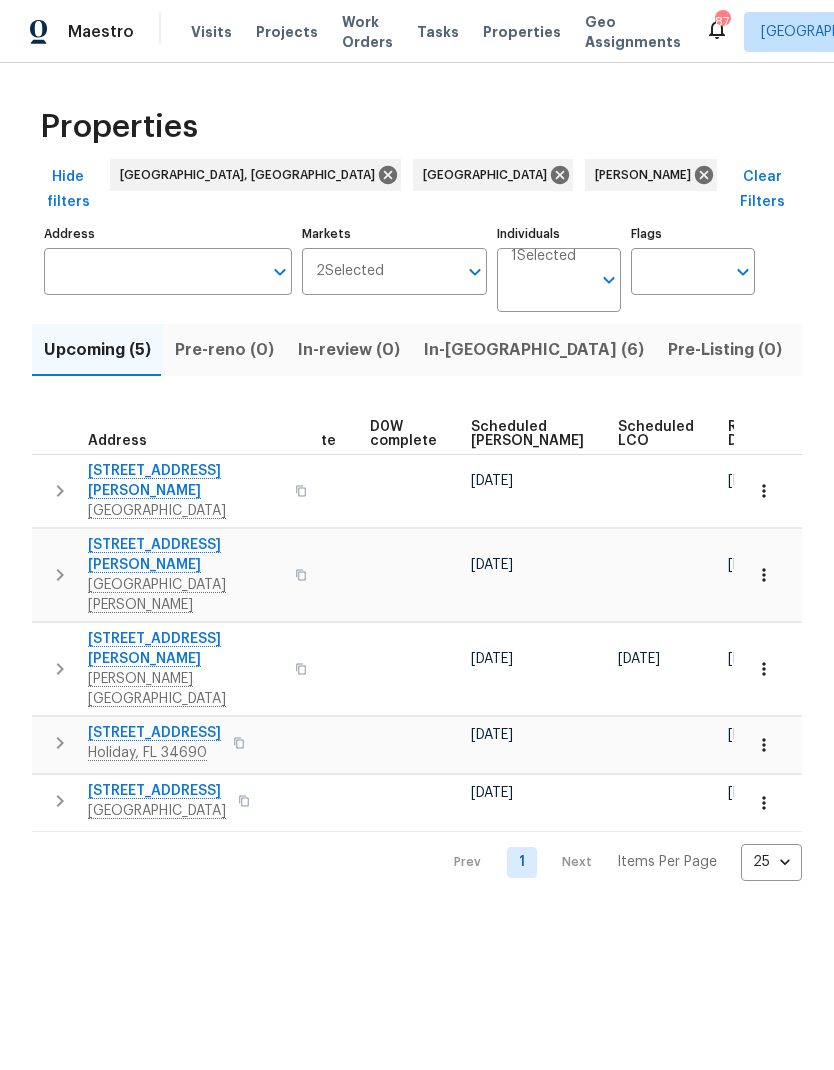 click on "Ready Date" at bounding box center [750, 434] 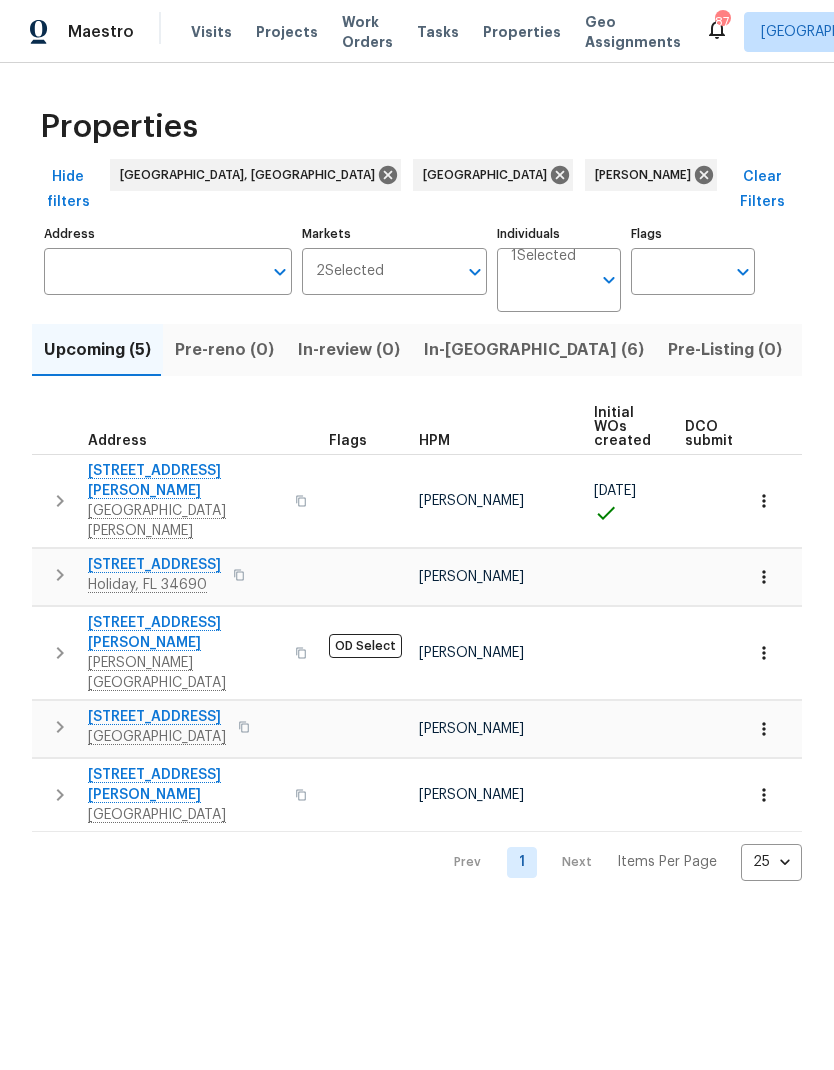 scroll, scrollTop: 0, scrollLeft: 0, axis: both 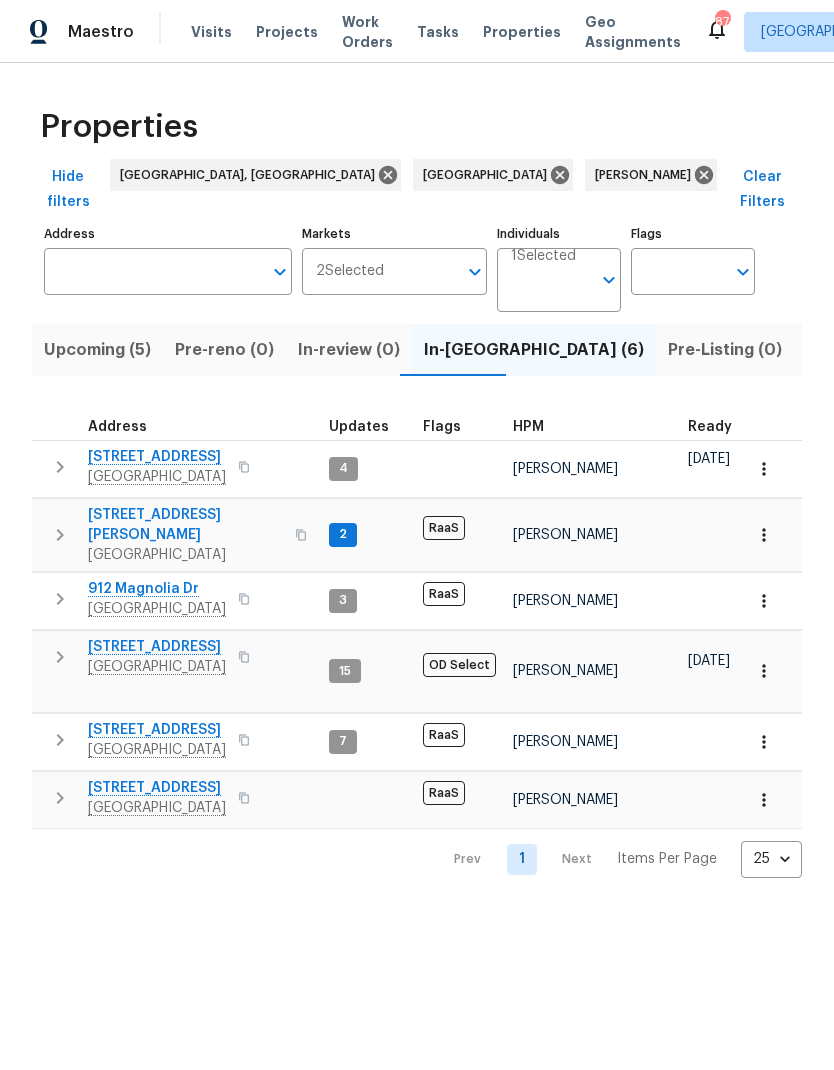 click 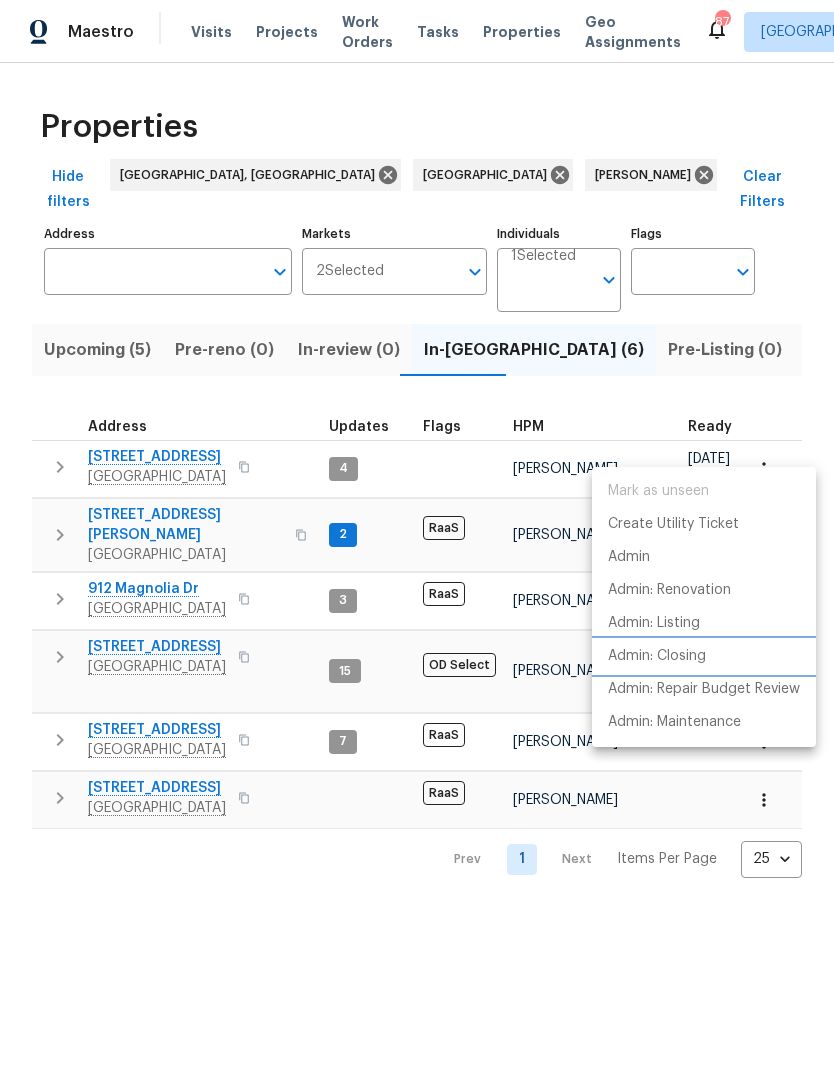 click on "Admin: Closing" at bounding box center [704, 656] 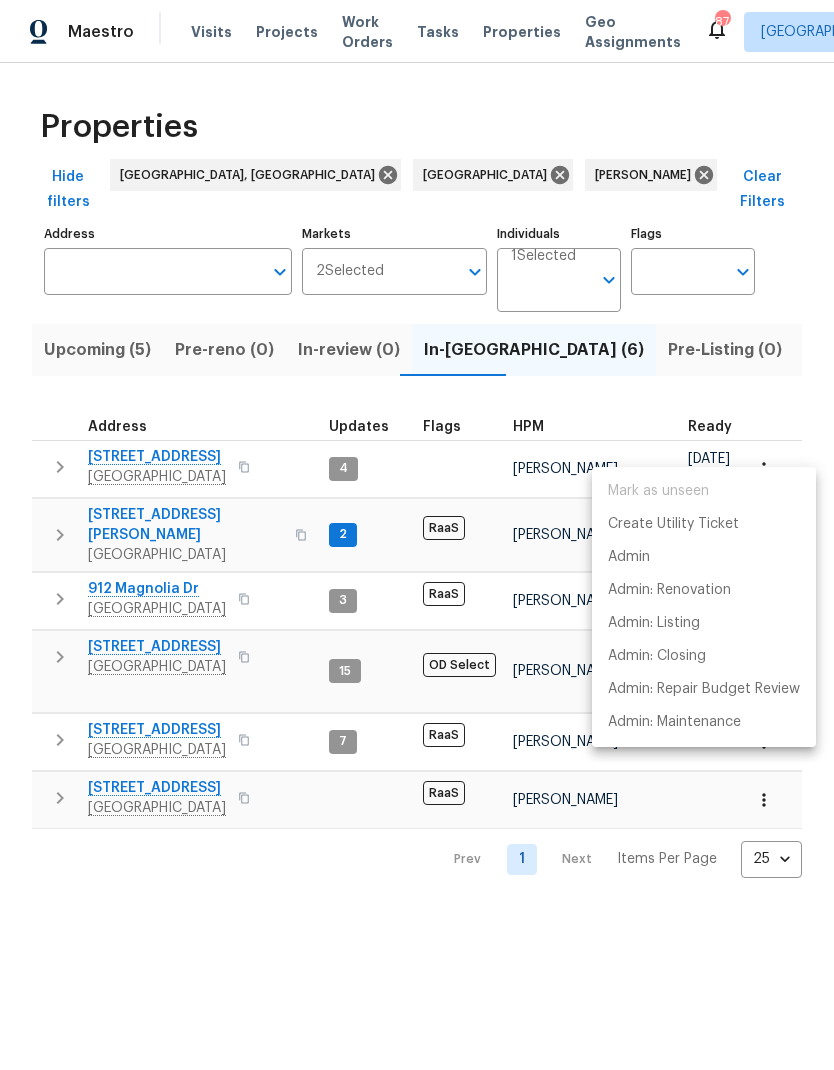 click at bounding box center [417, 535] 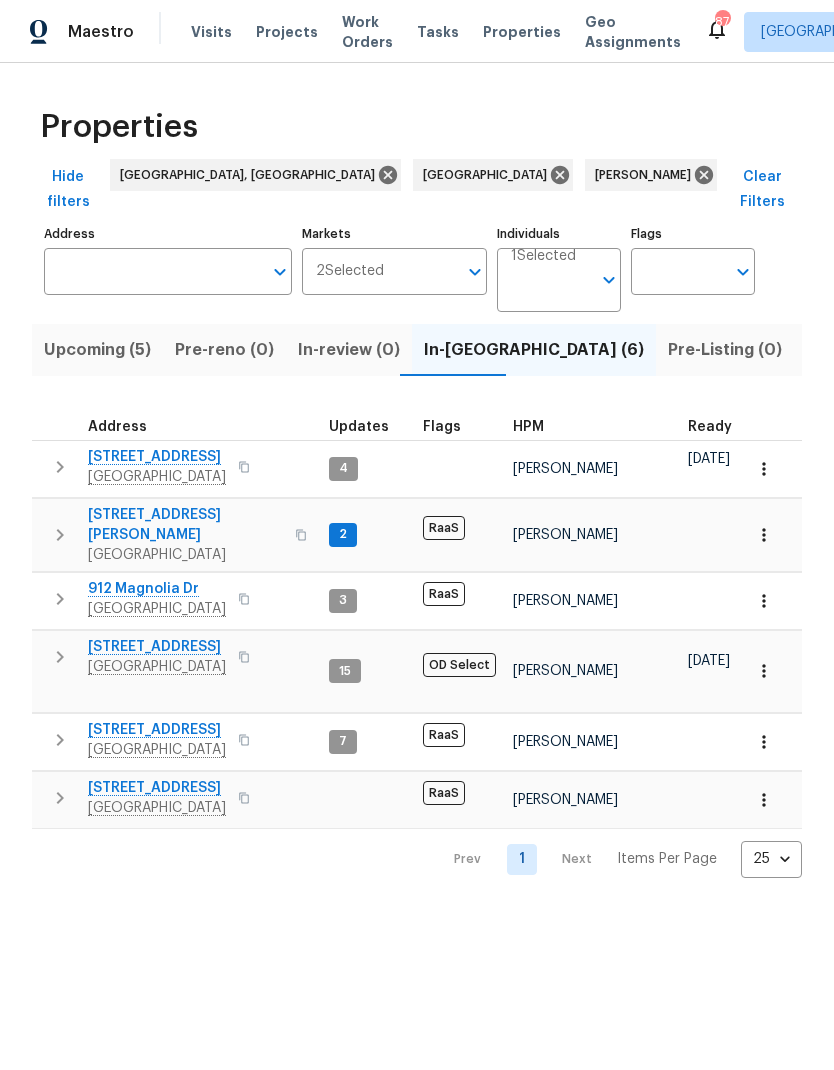 click 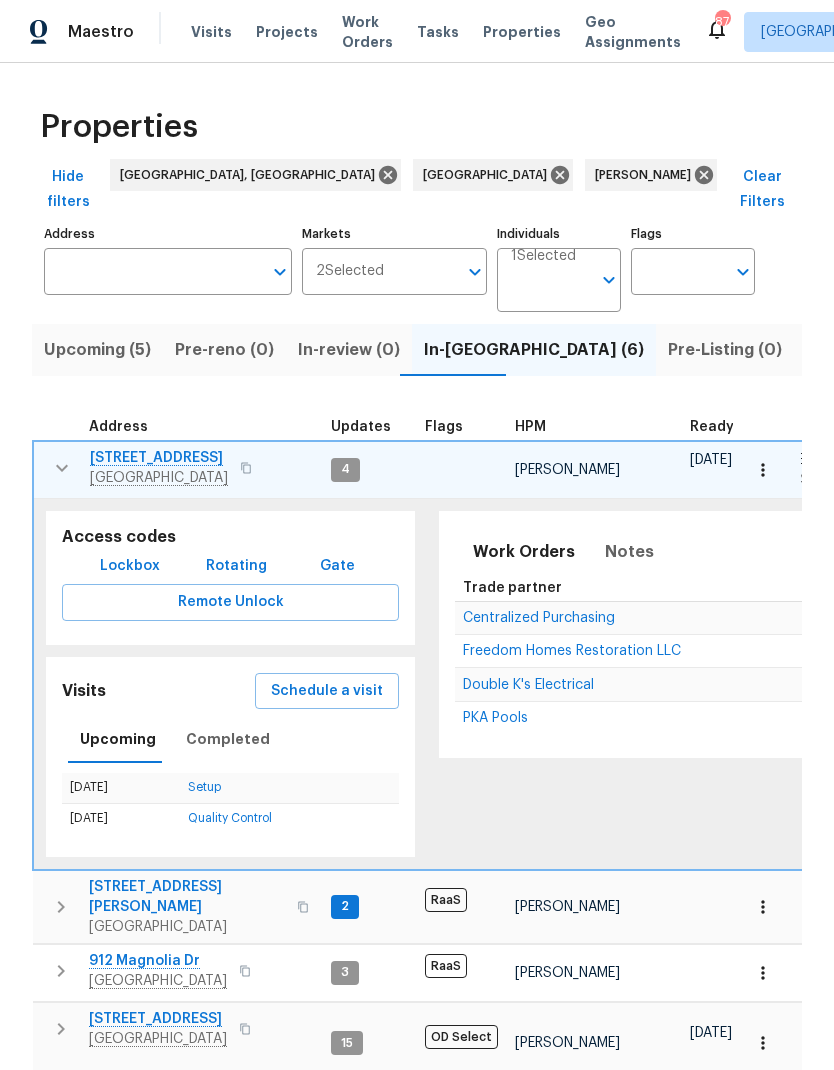 click on "Schedule a visit" at bounding box center [327, 691] 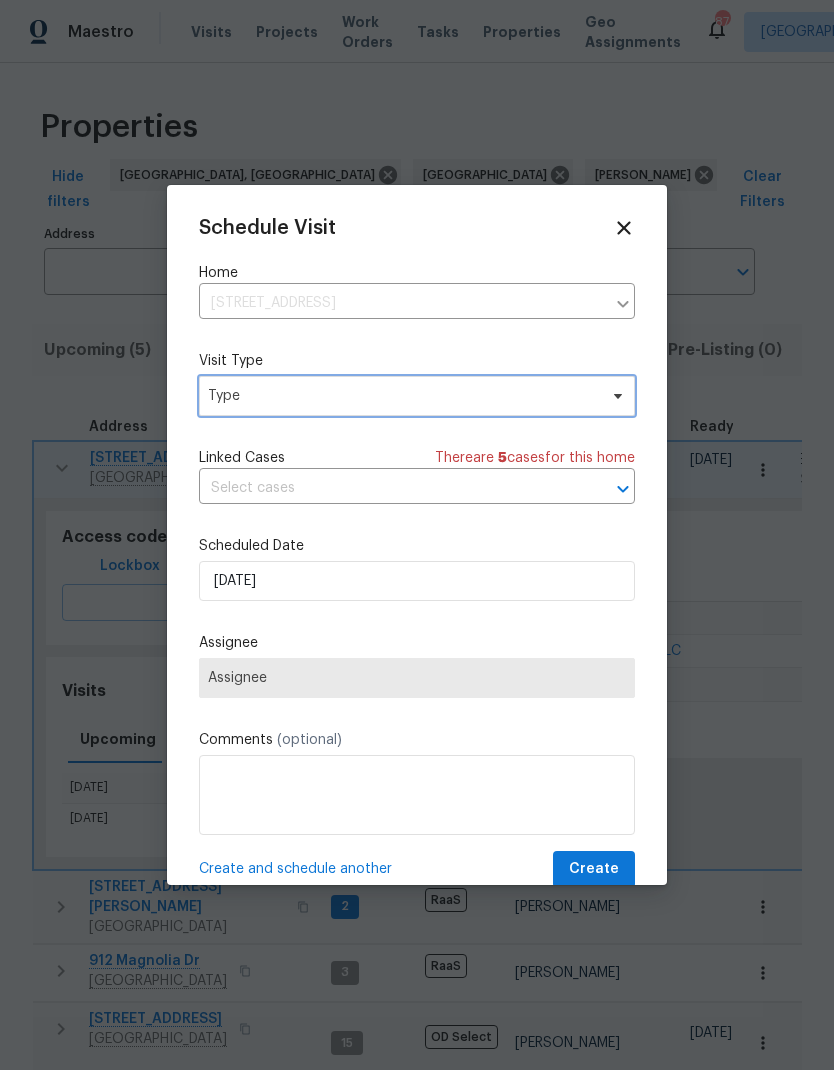 click on "Type" at bounding box center [402, 396] 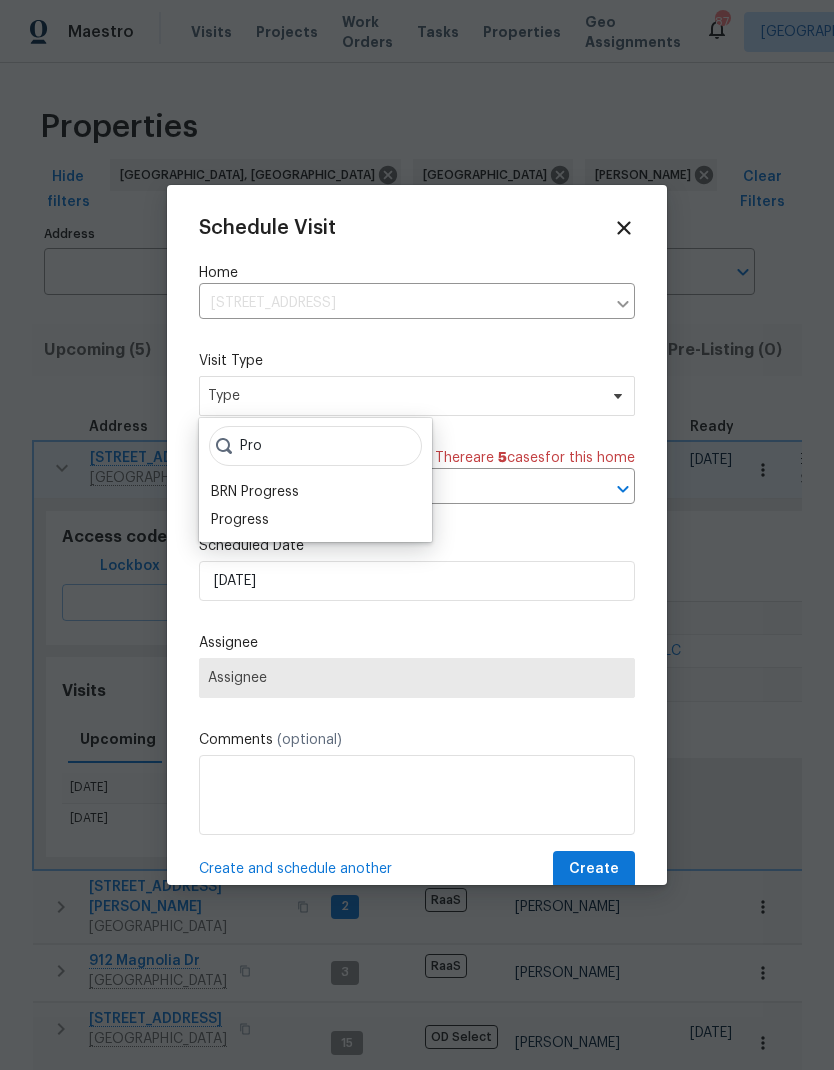 type on "Pro" 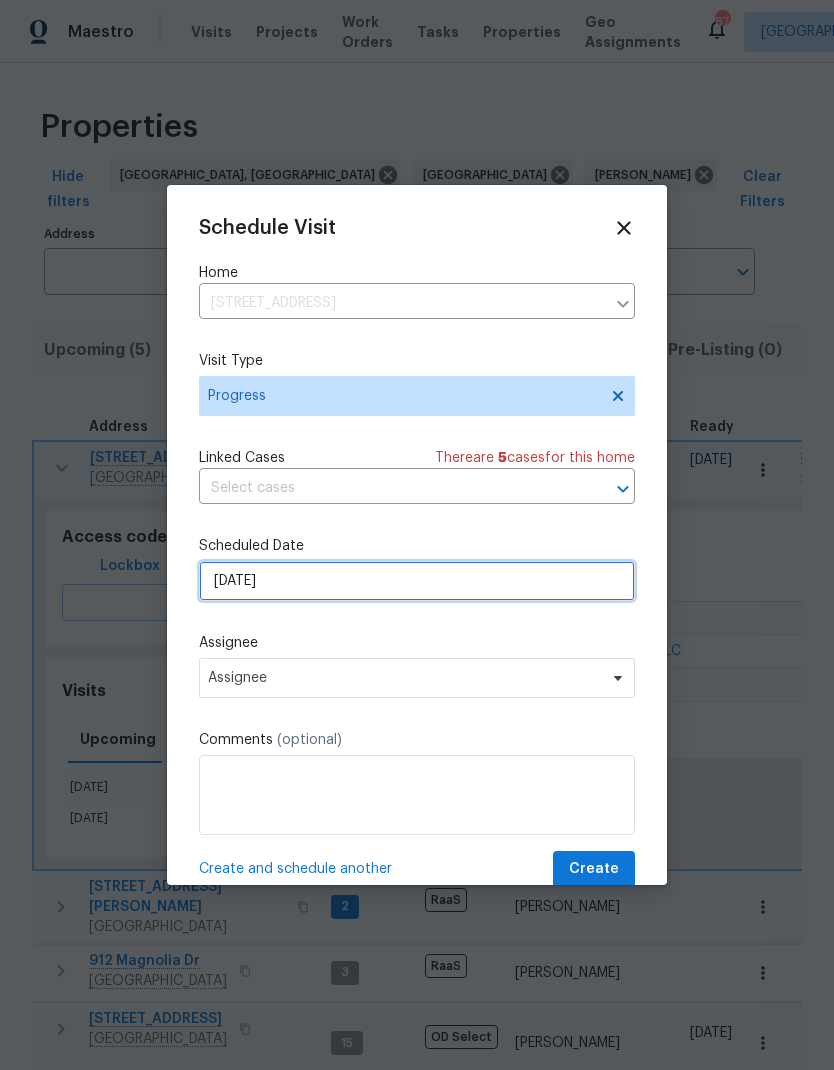 click on "[DATE]" at bounding box center (417, 581) 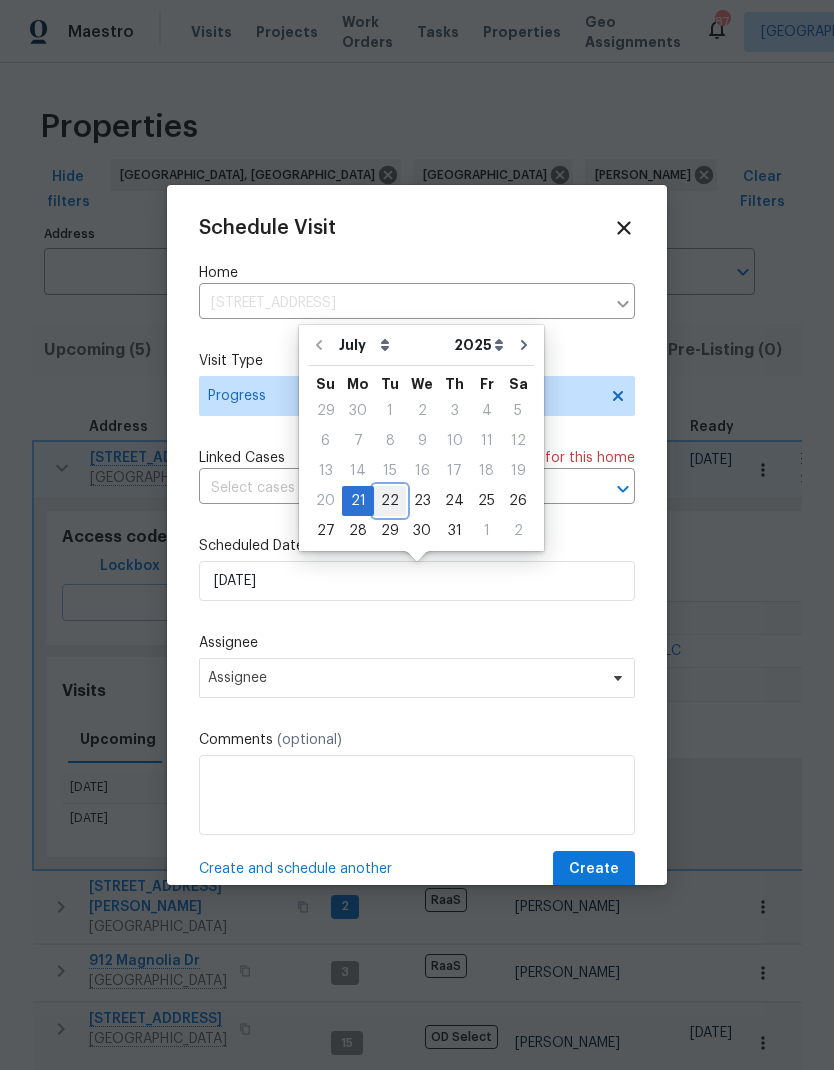 click on "22" at bounding box center [390, 501] 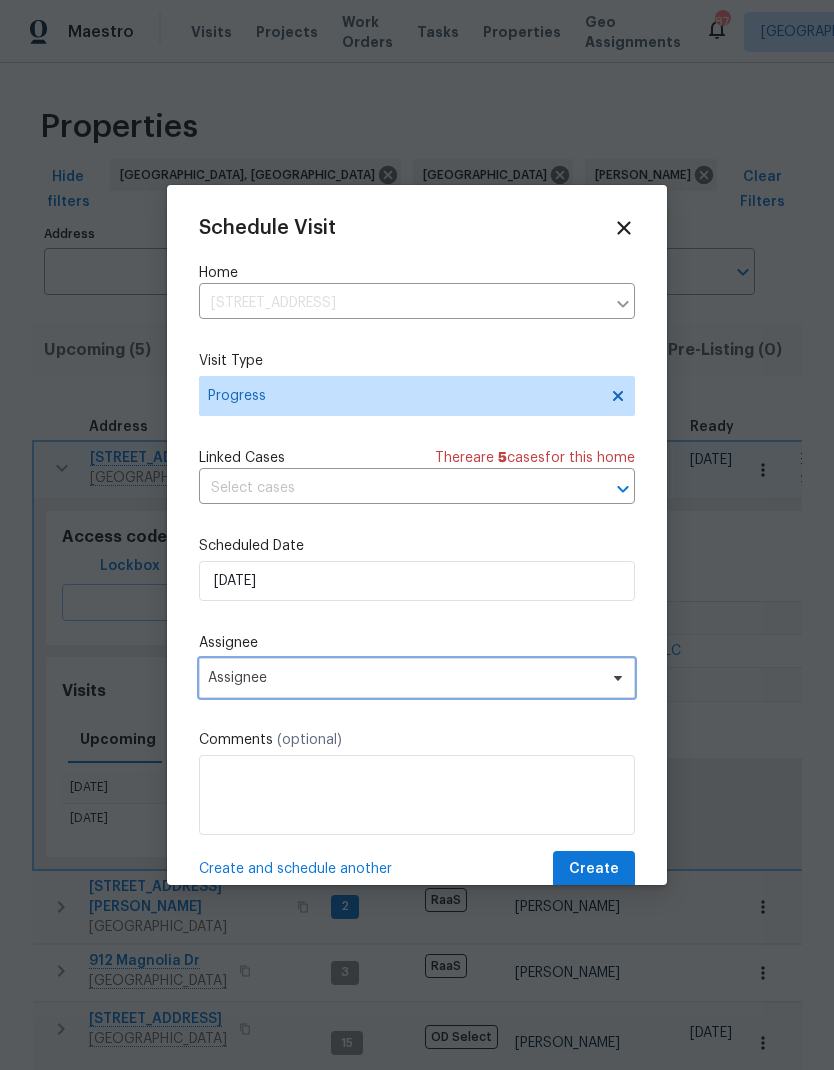 click on "Assignee" at bounding box center (417, 678) 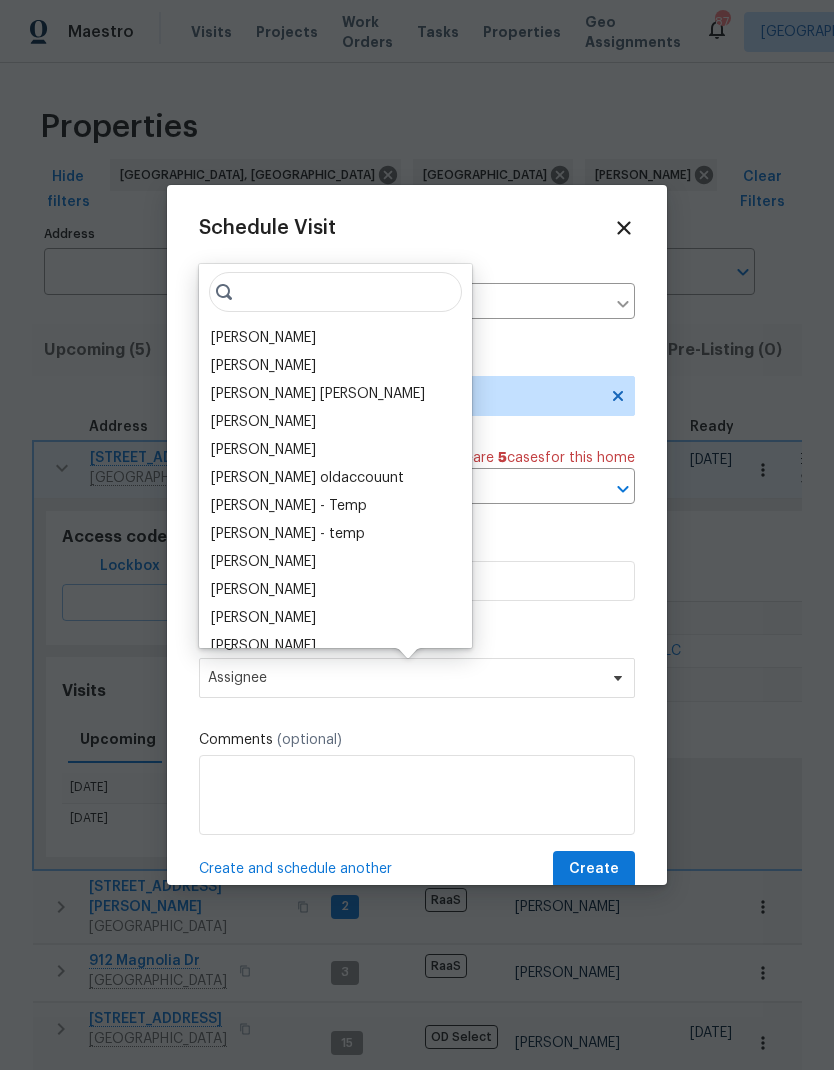 click on "[PERSON_NAME]" at bounding box center (335, 338) 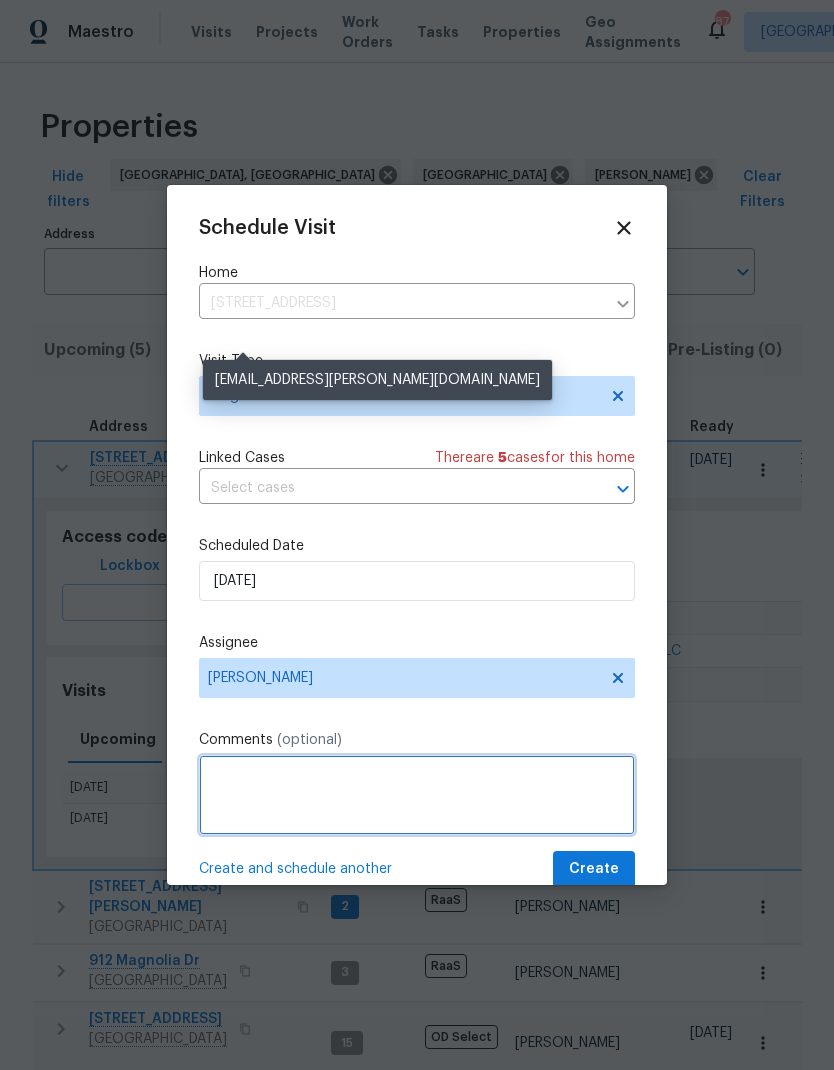 click at bounding box center [417, 795] 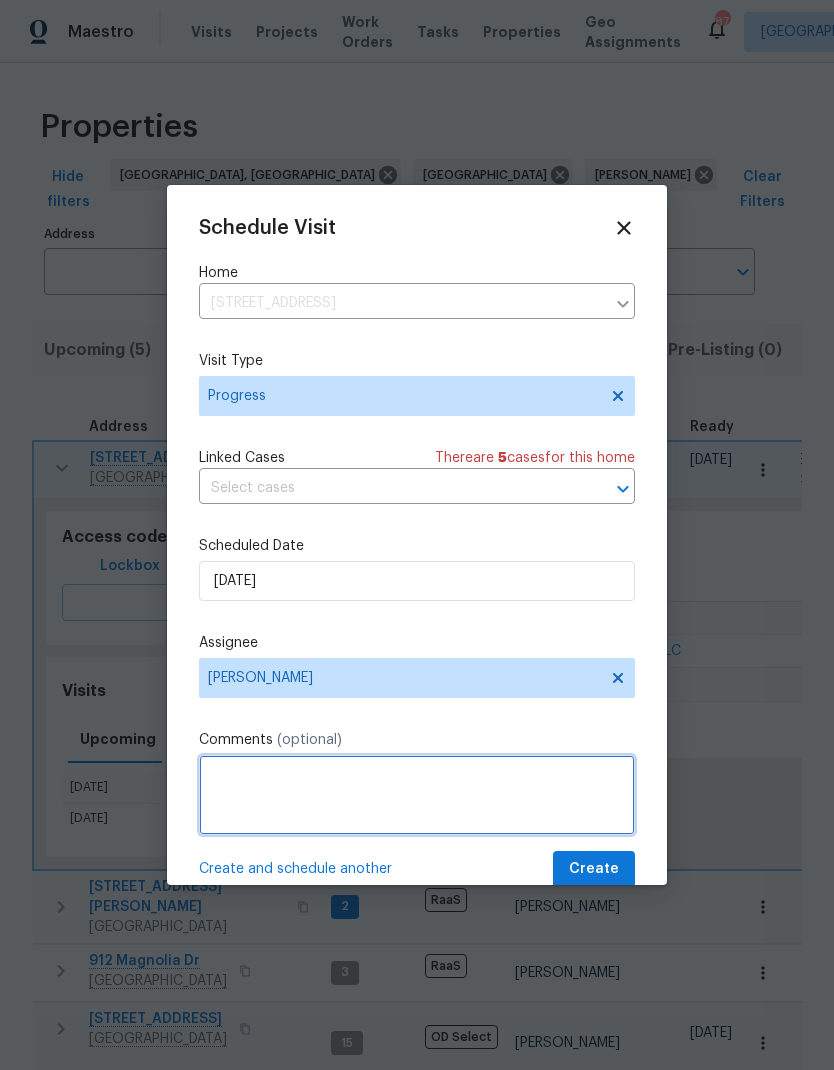 scroll, scrollTop: 73, scrollLeft: 0, axis: vertical 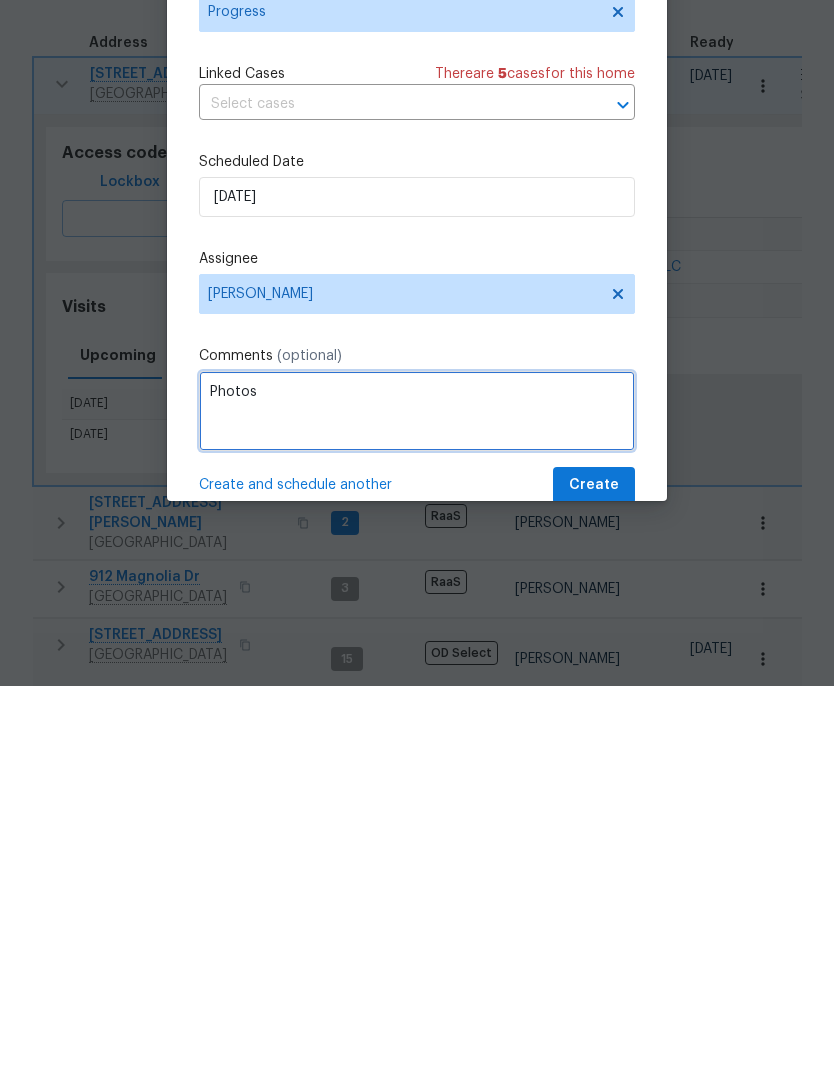 type on "Photos" 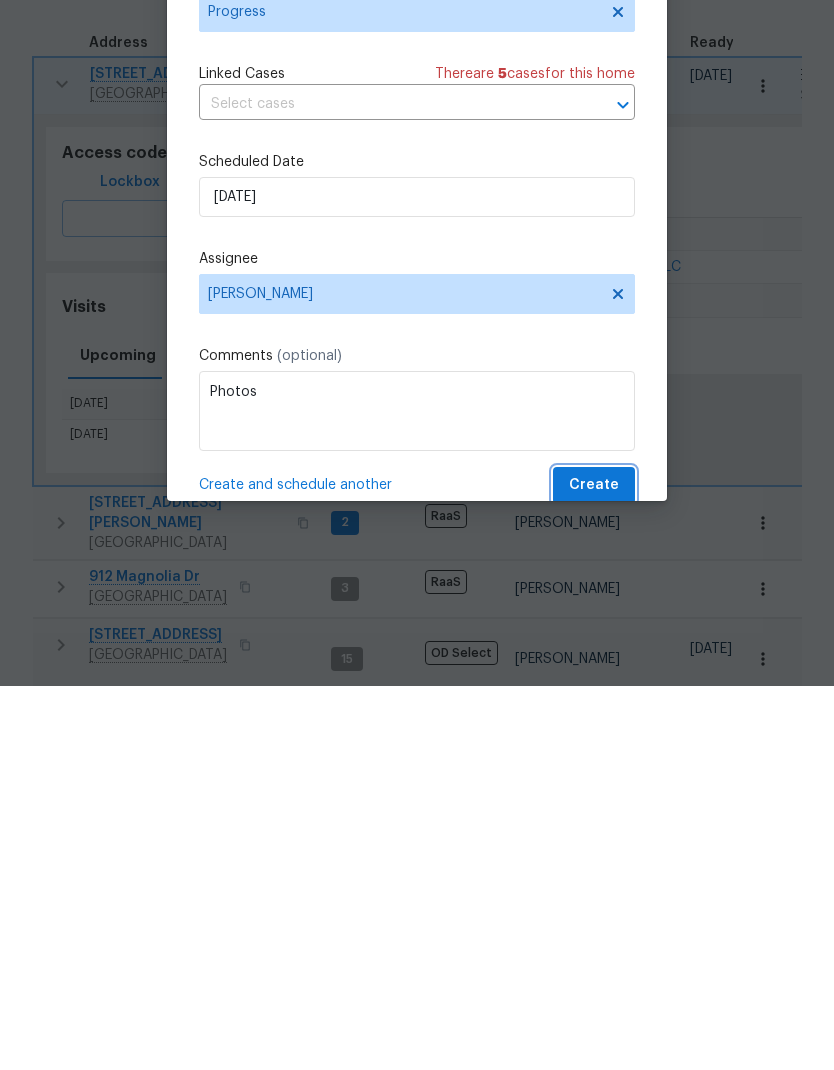 click on "Create" at bounding box center [594, 869] 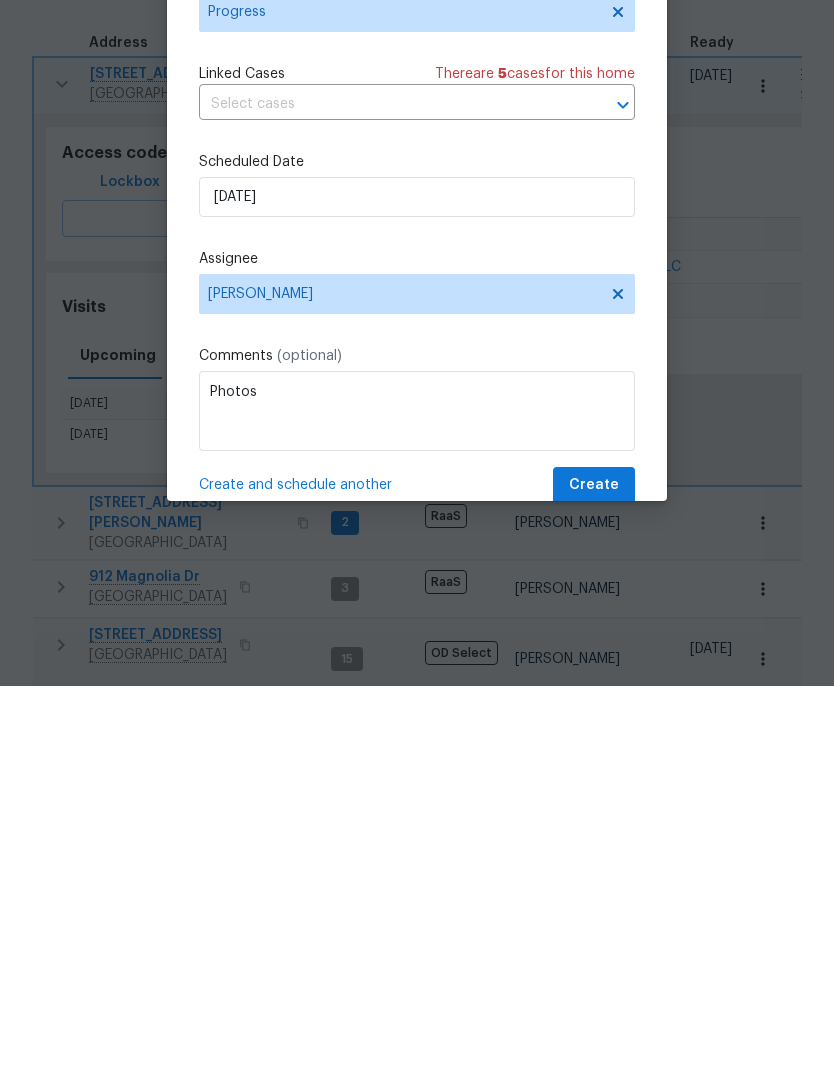 scroll, scrollTop: 80, scrollLeft: 0, axis: vertical 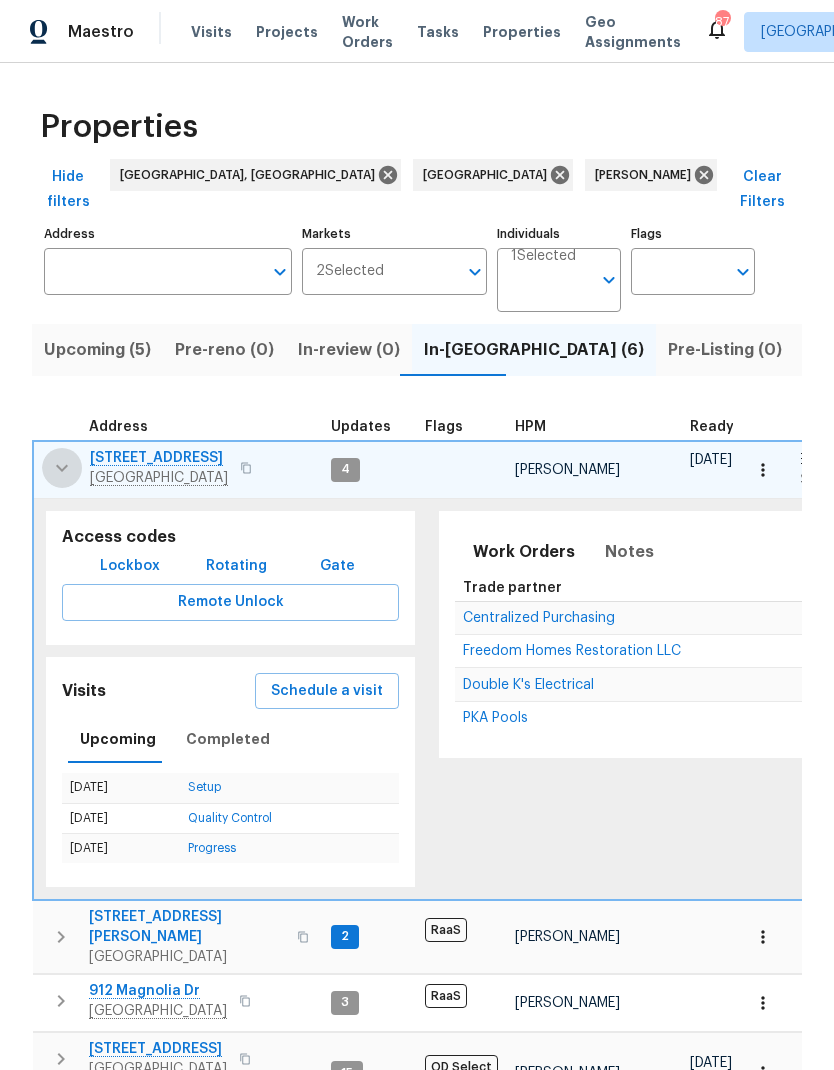 click 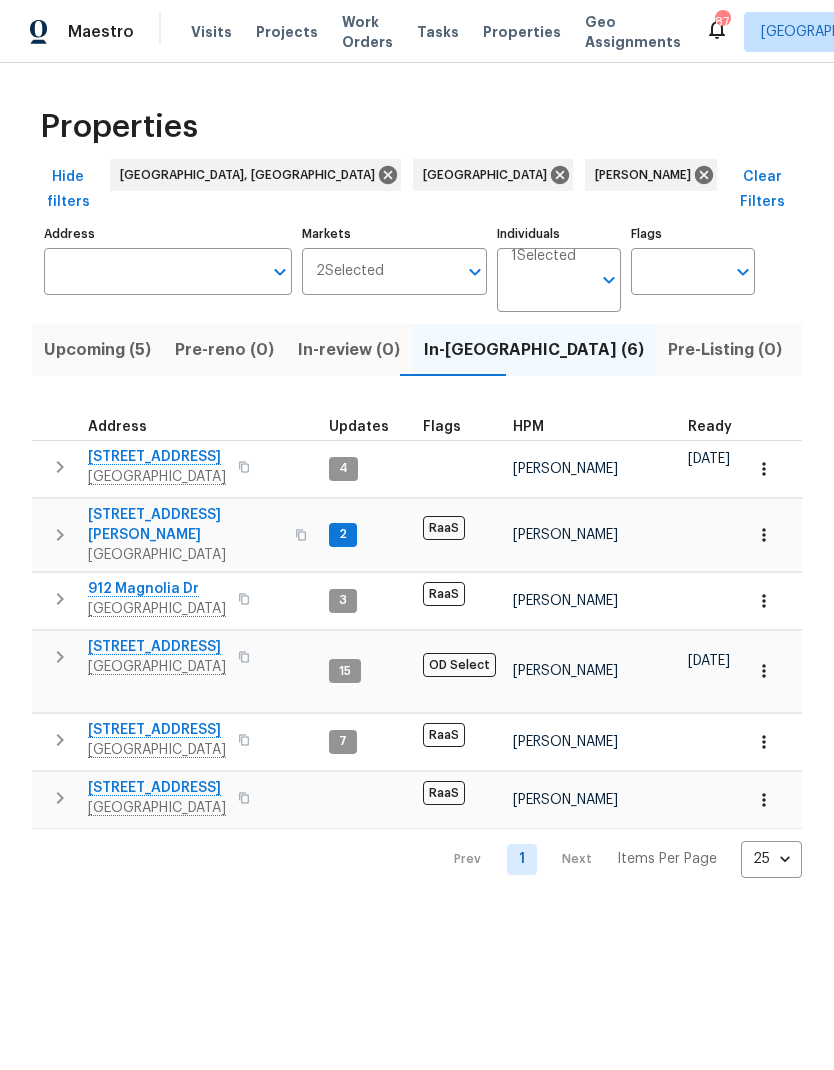 scroll, scrollTop: 0, scrollLeft: 0, axis: both 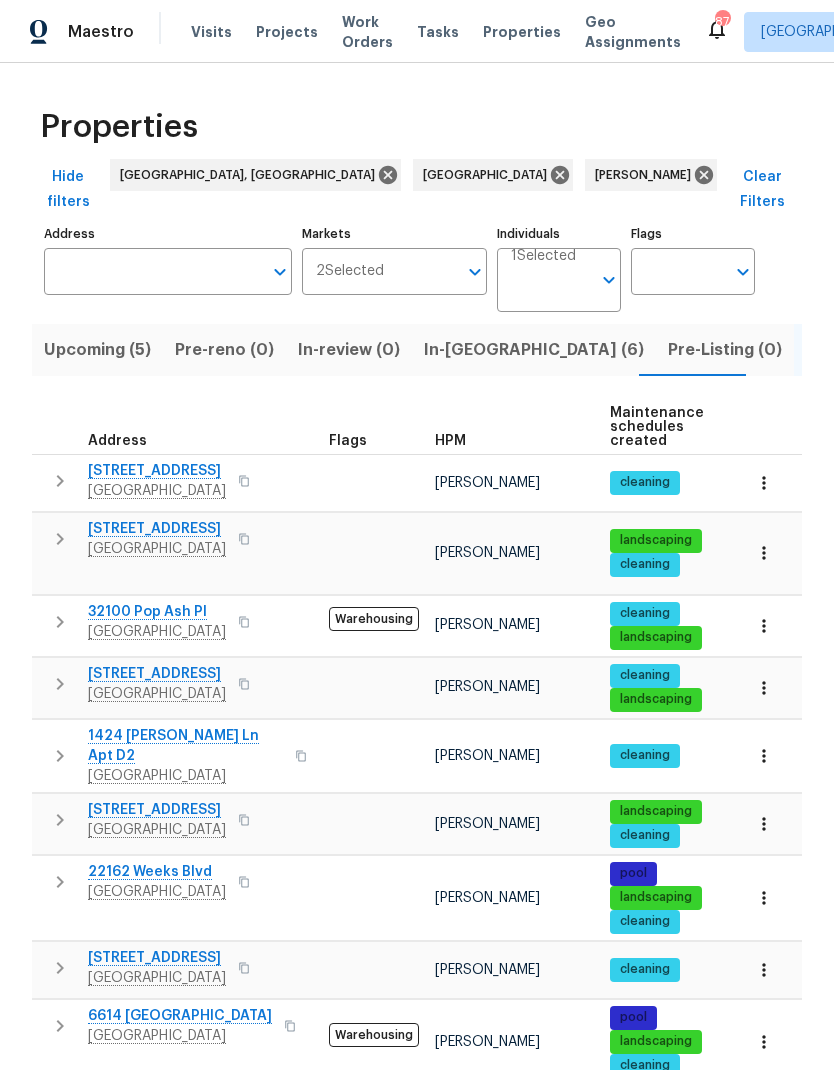 click at bounding box center [60, 539] 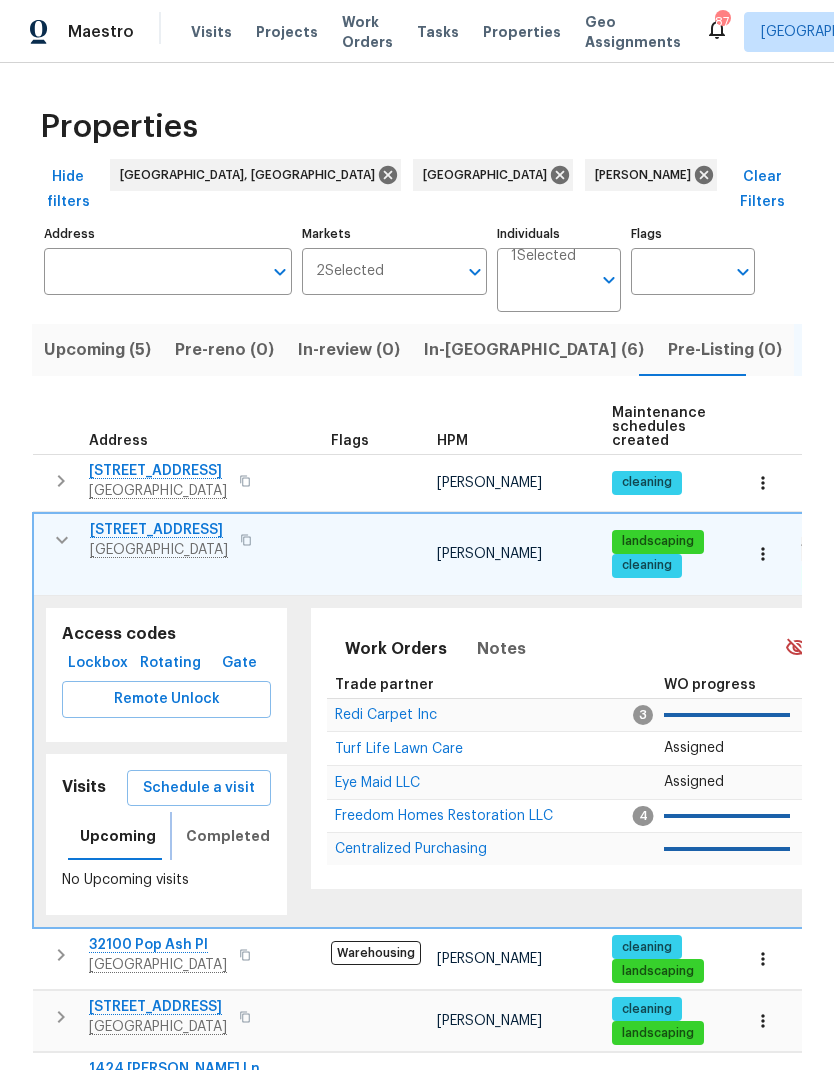 click on "Completed" at bounding box center [228, 836] 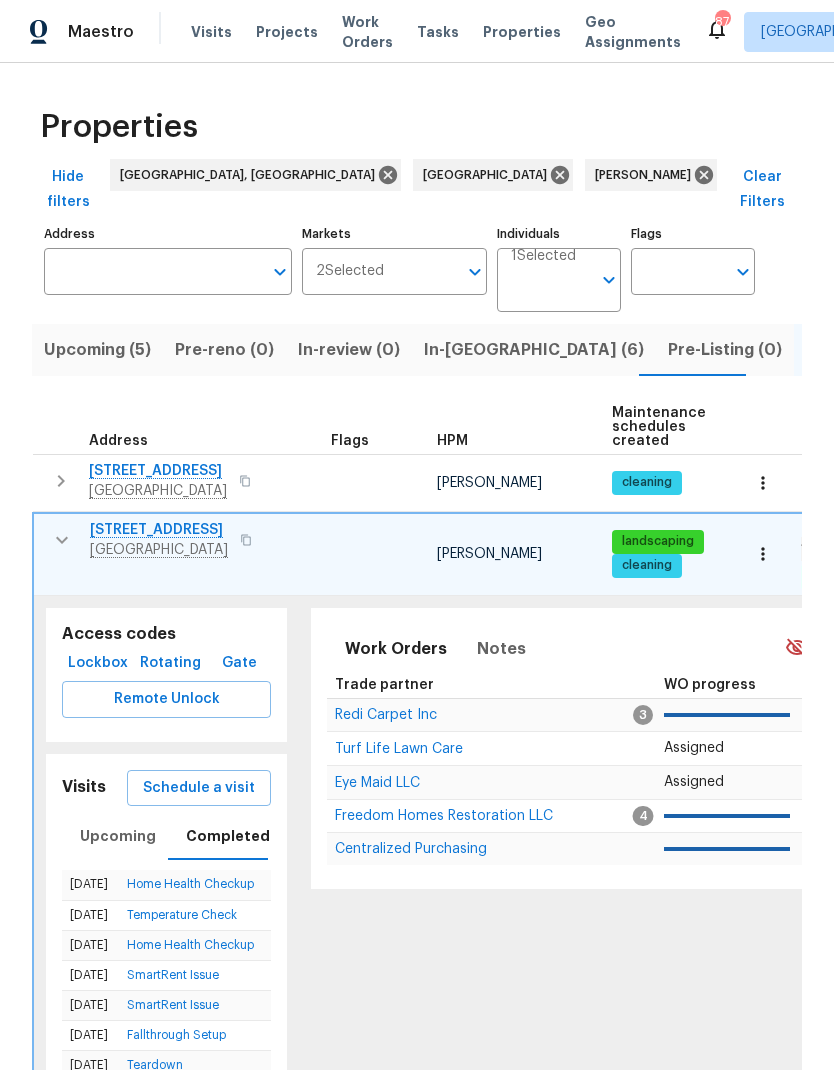 click 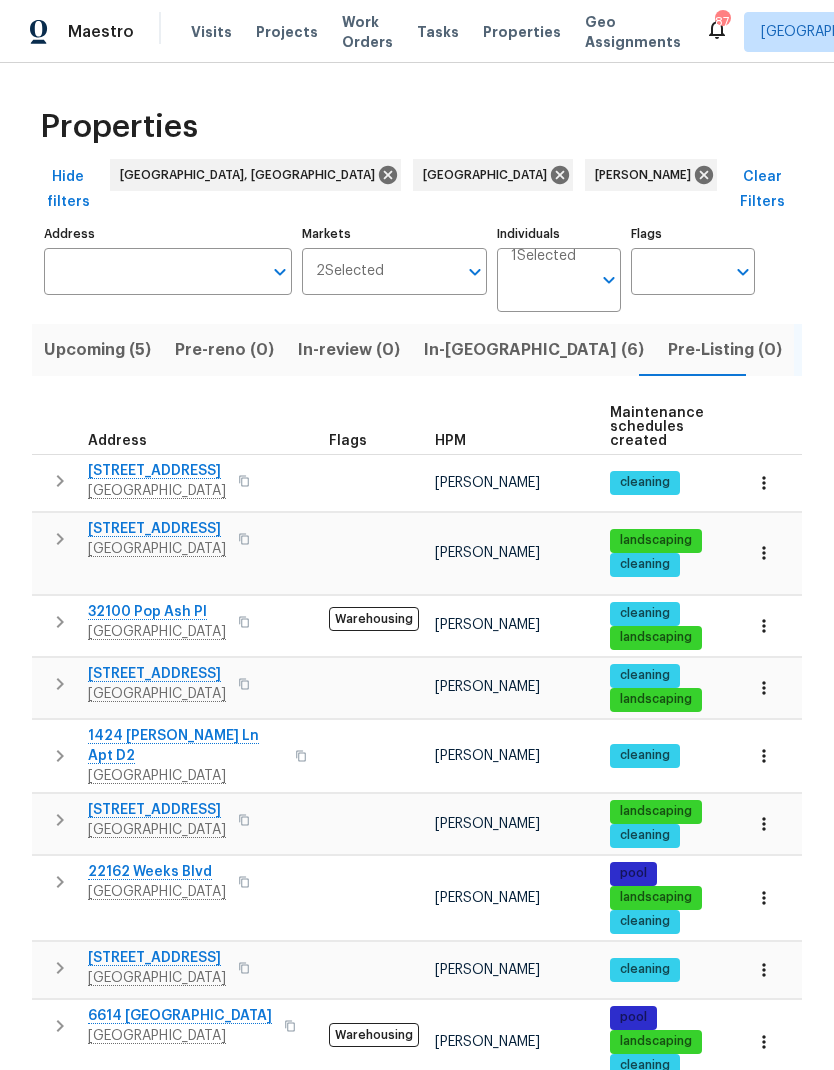 scroll, scrollTop: 0, scrollLeft: 0, axis: both 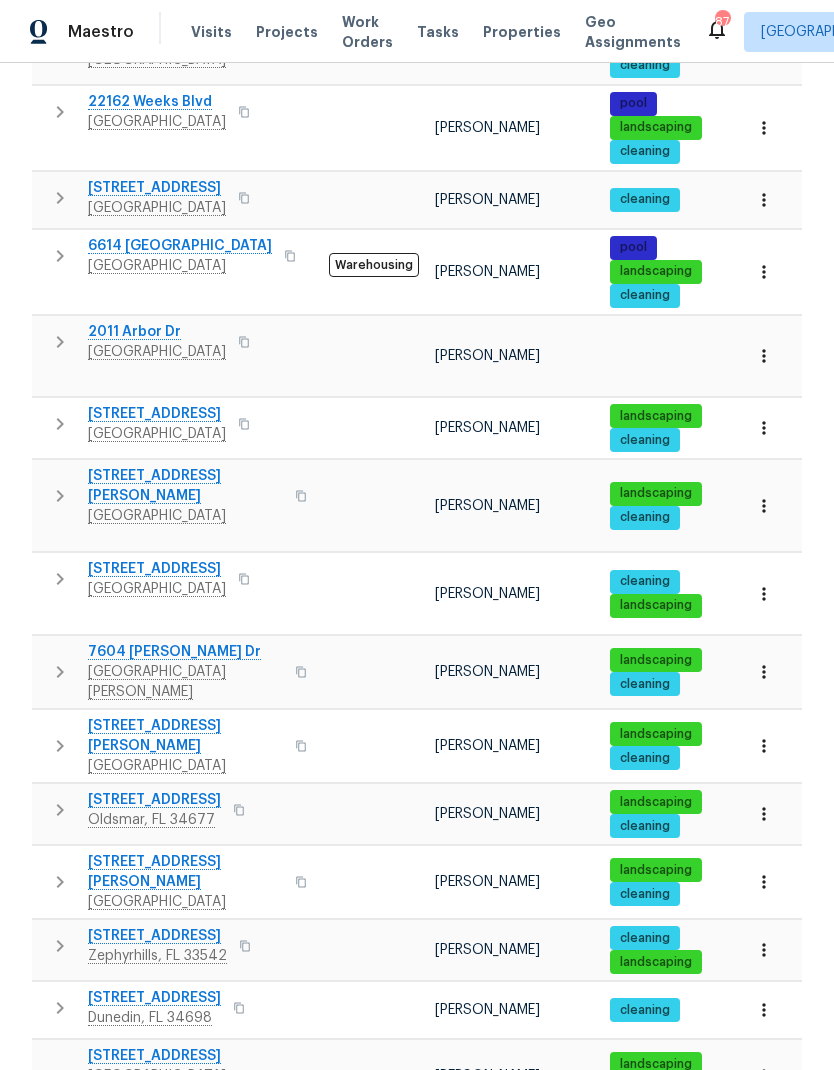 click 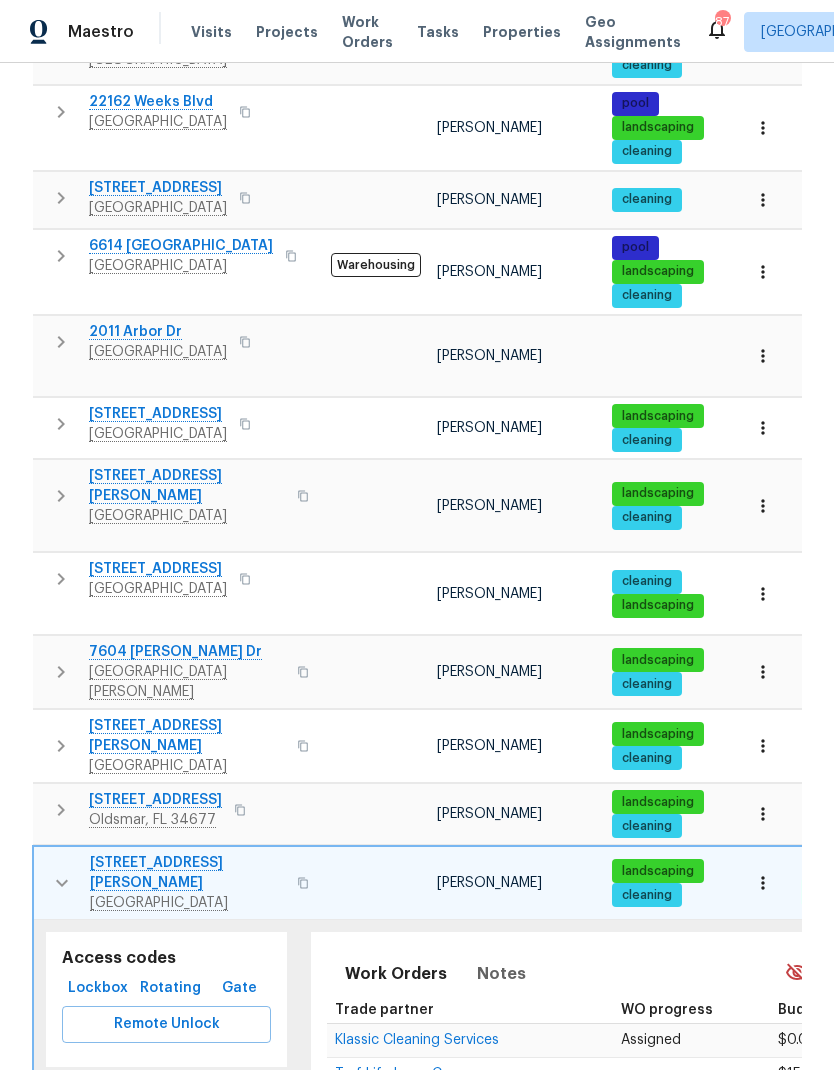click on "Schedule a visit" at bounding box center [199, 1113] 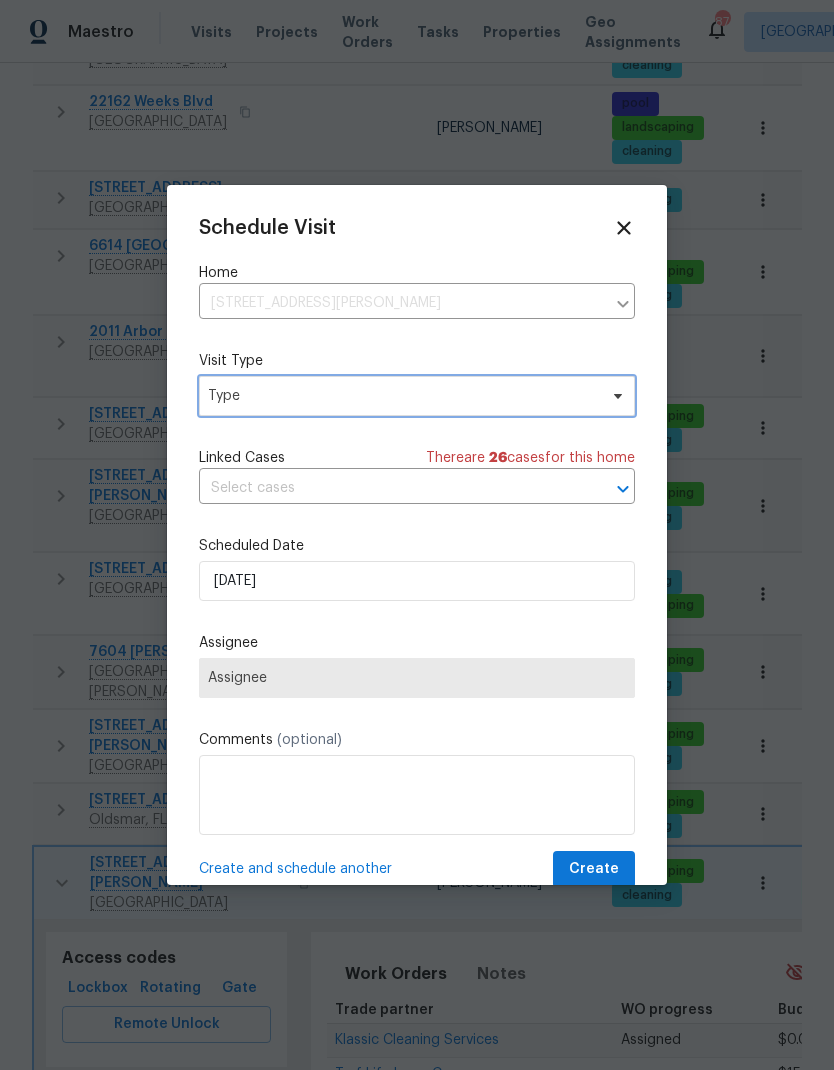 click on "Type" at bounding box center [402, 396] 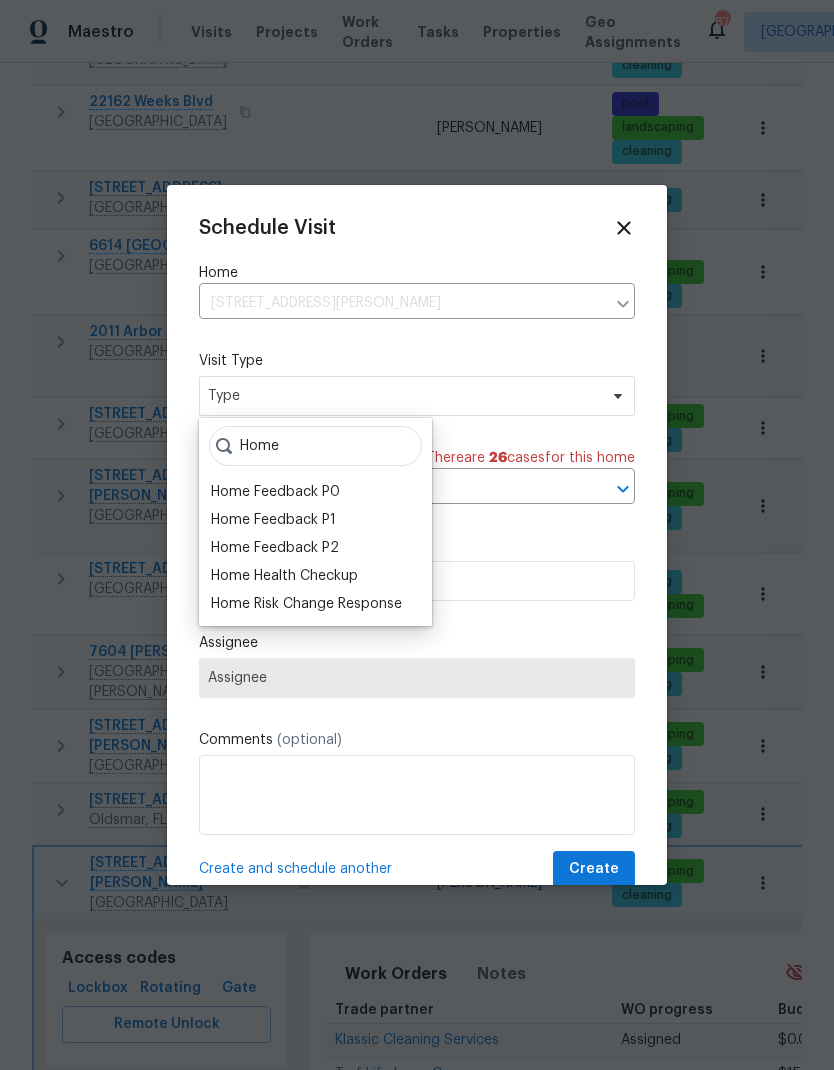 type on "Home" 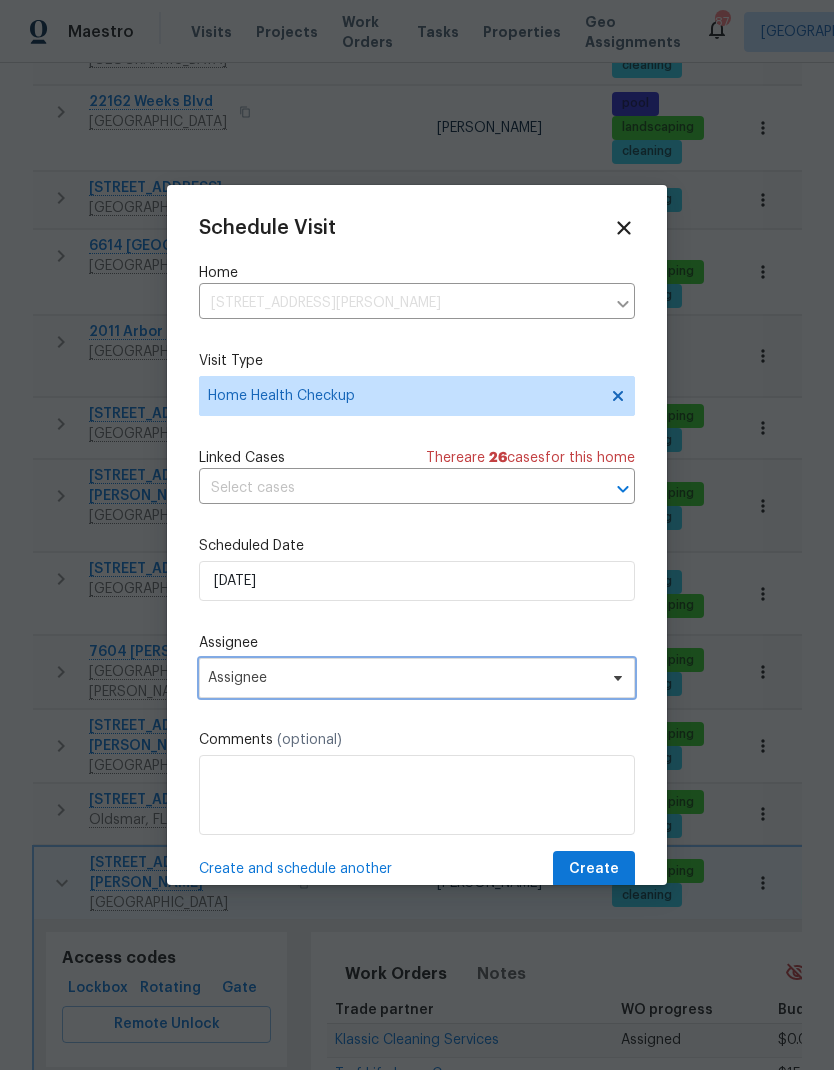 click on "Assignee" at bounding box center [404, 678] 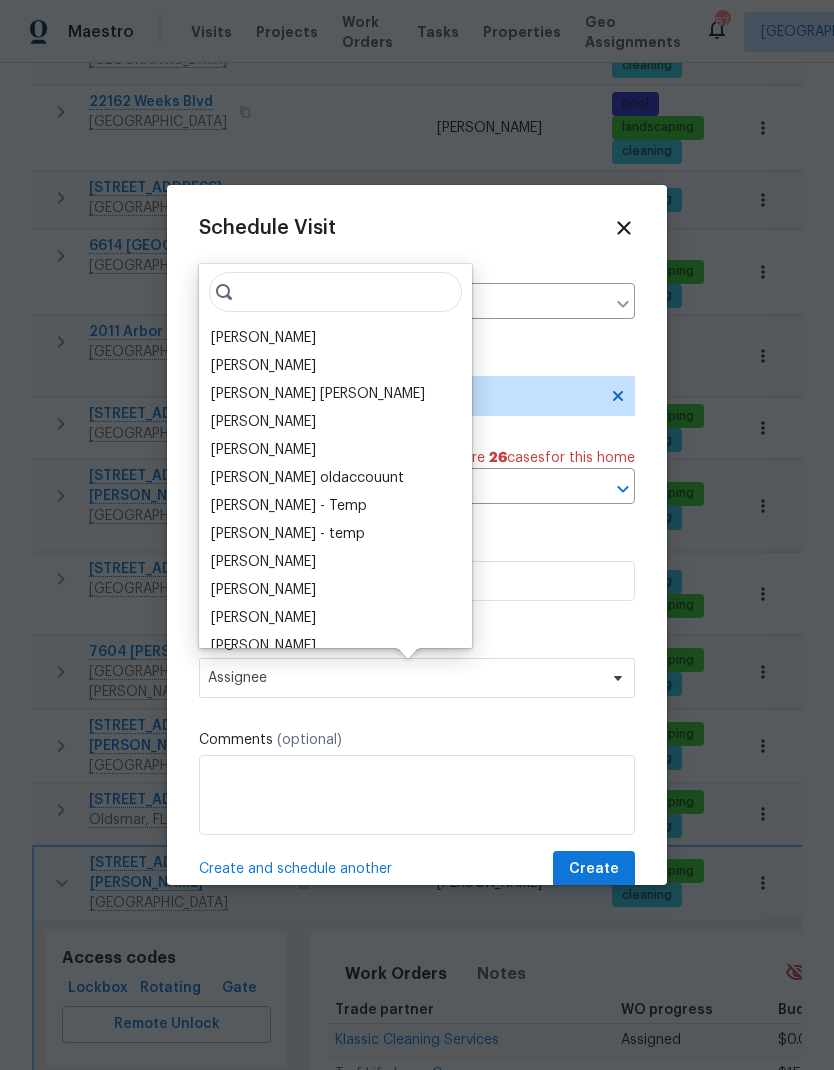 click on "[PERSON_NAME]" at bounding box center [263, 338] 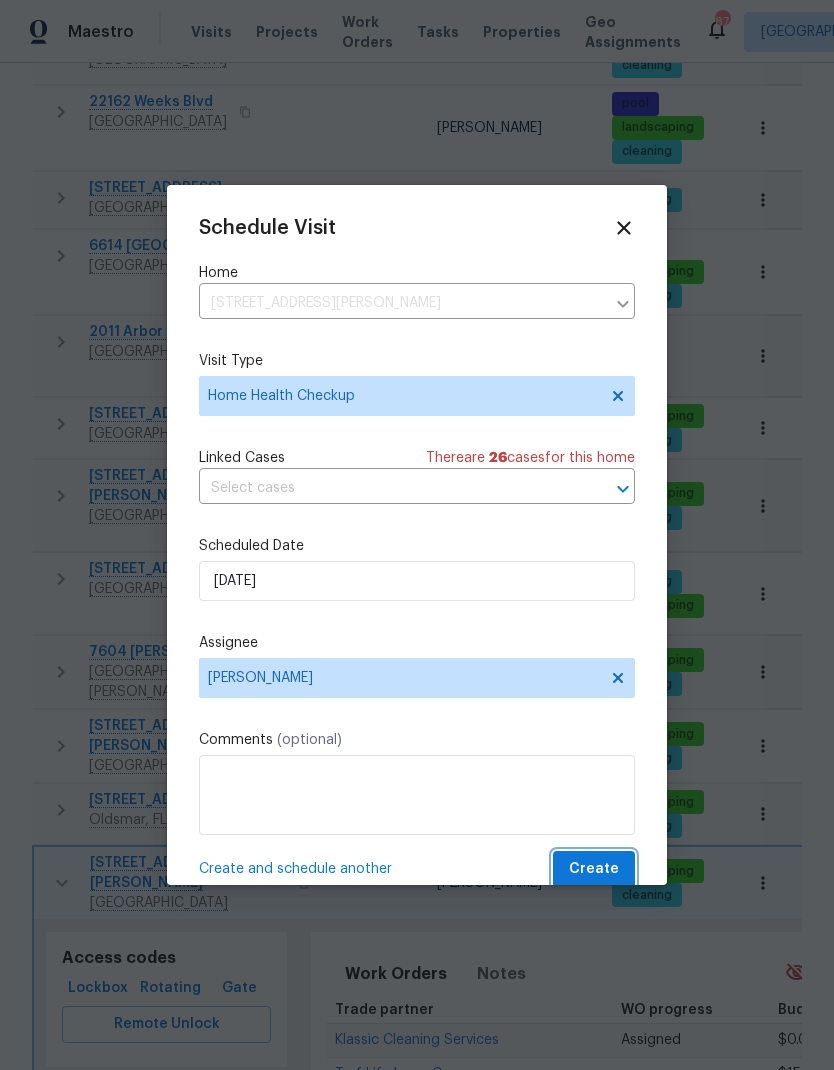click on "Create" at bounding box center [594, 869] 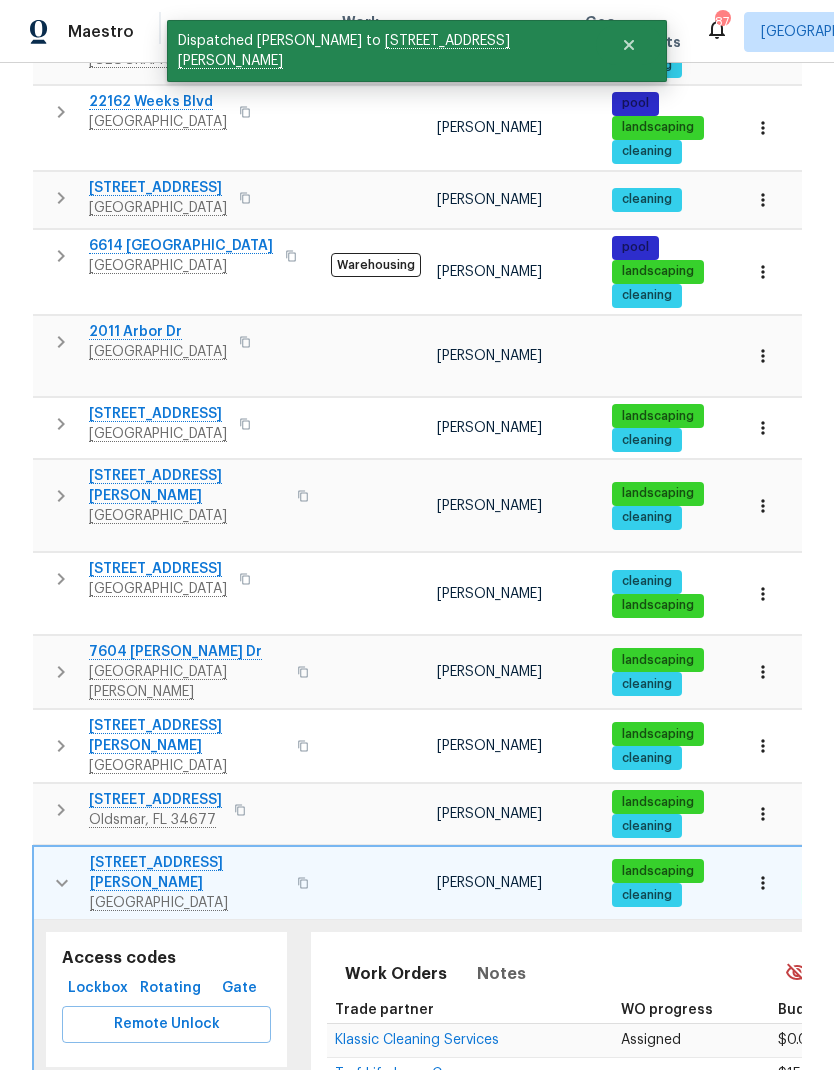 click 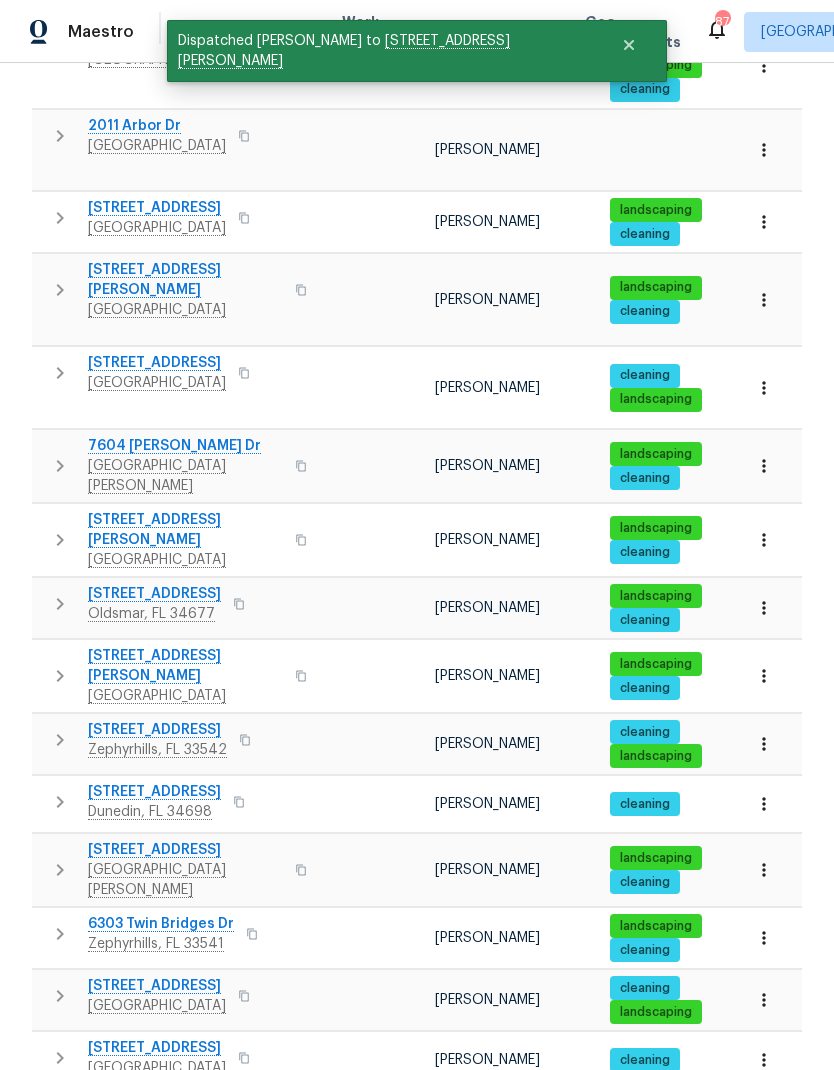 scroll, scrollTop: 975, scrollLeft: 0, axis: vertical 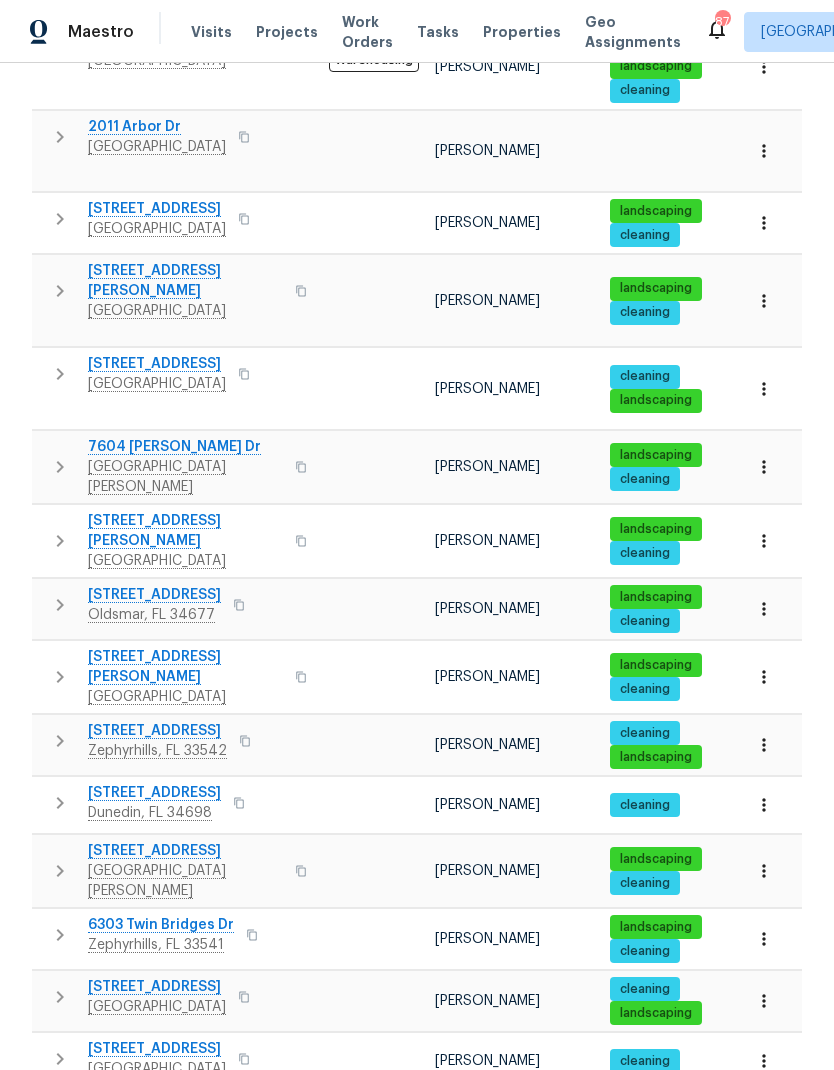 click on "2" at bounding box center [522, 1264] 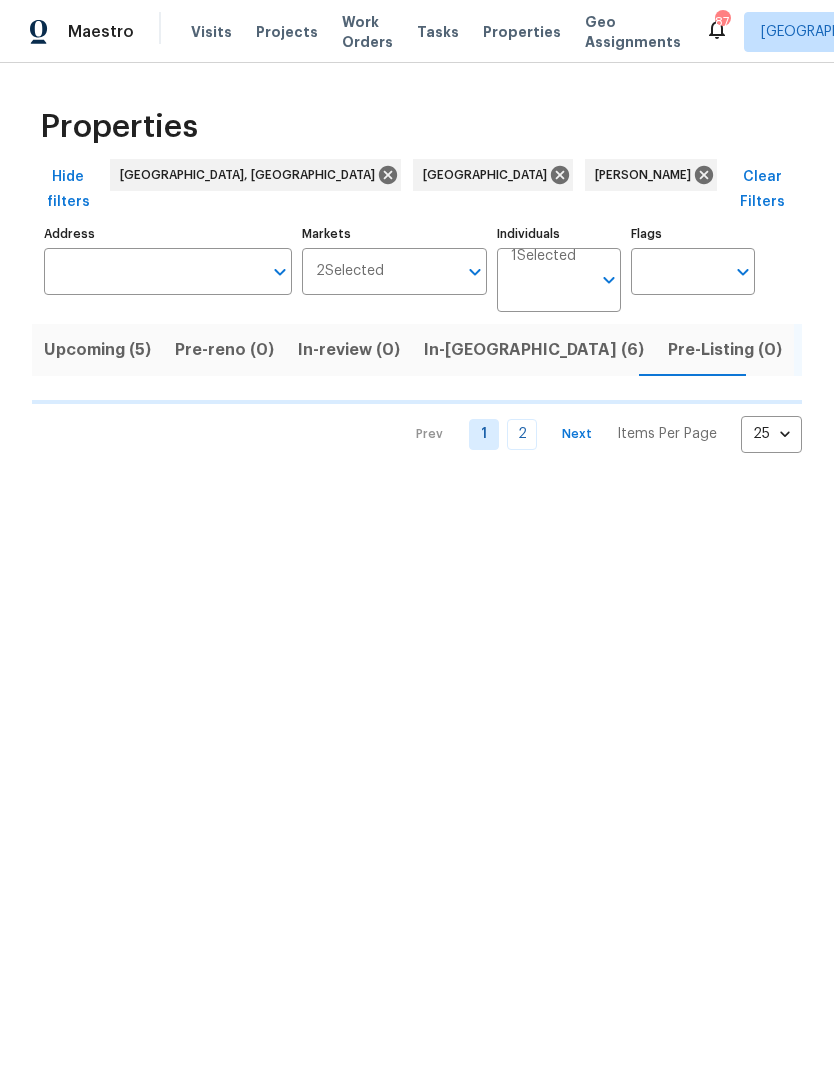 scroll, scrollTop: 0, scrollLeft: 0, axis: both 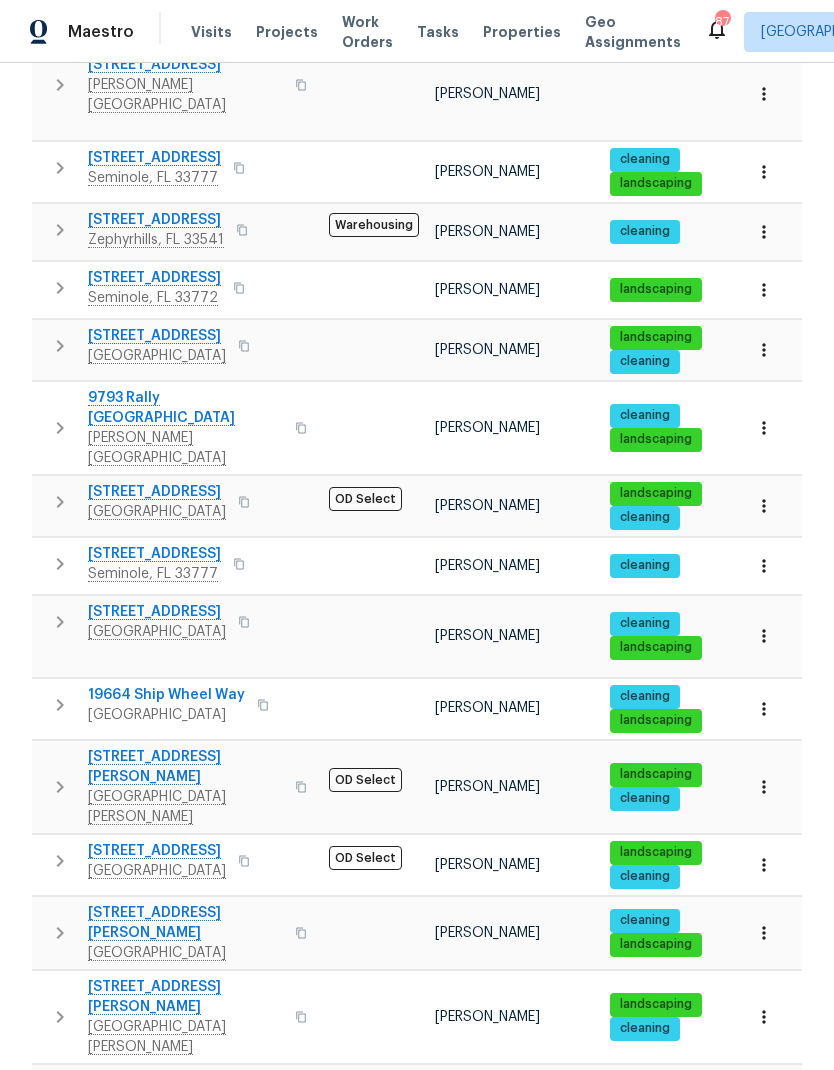 click 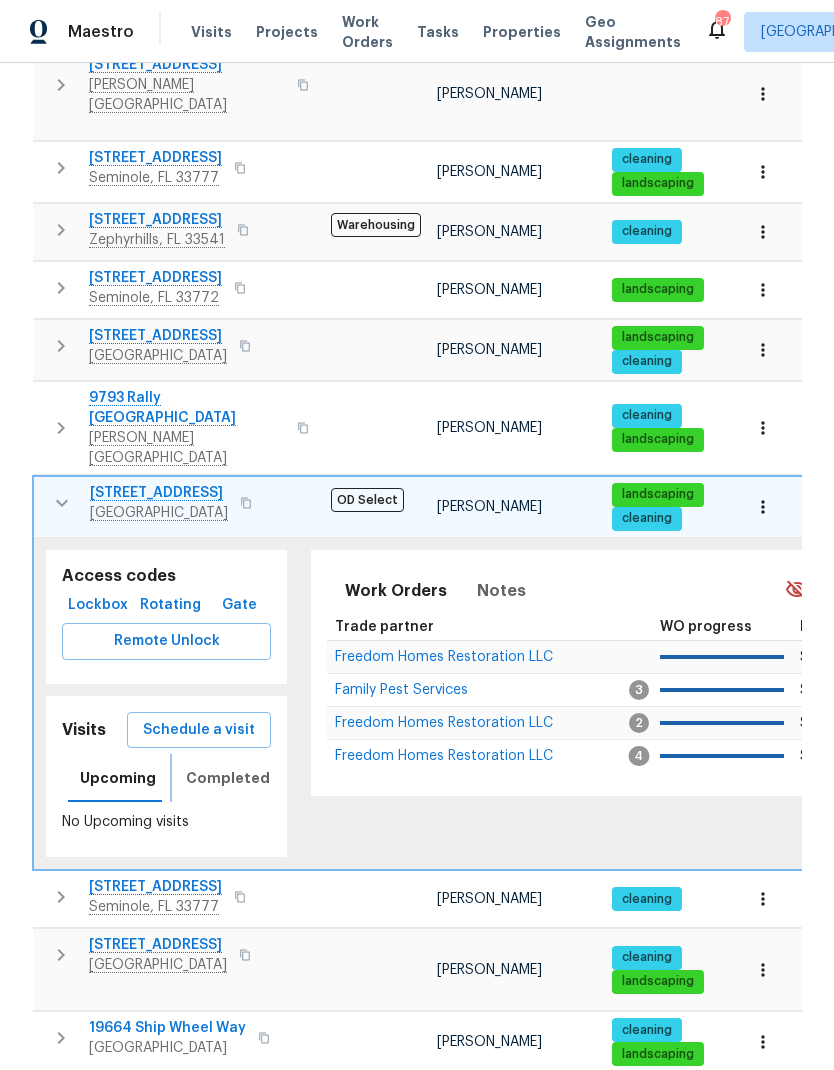 click on "Completed" at bounding box center (228, 778) 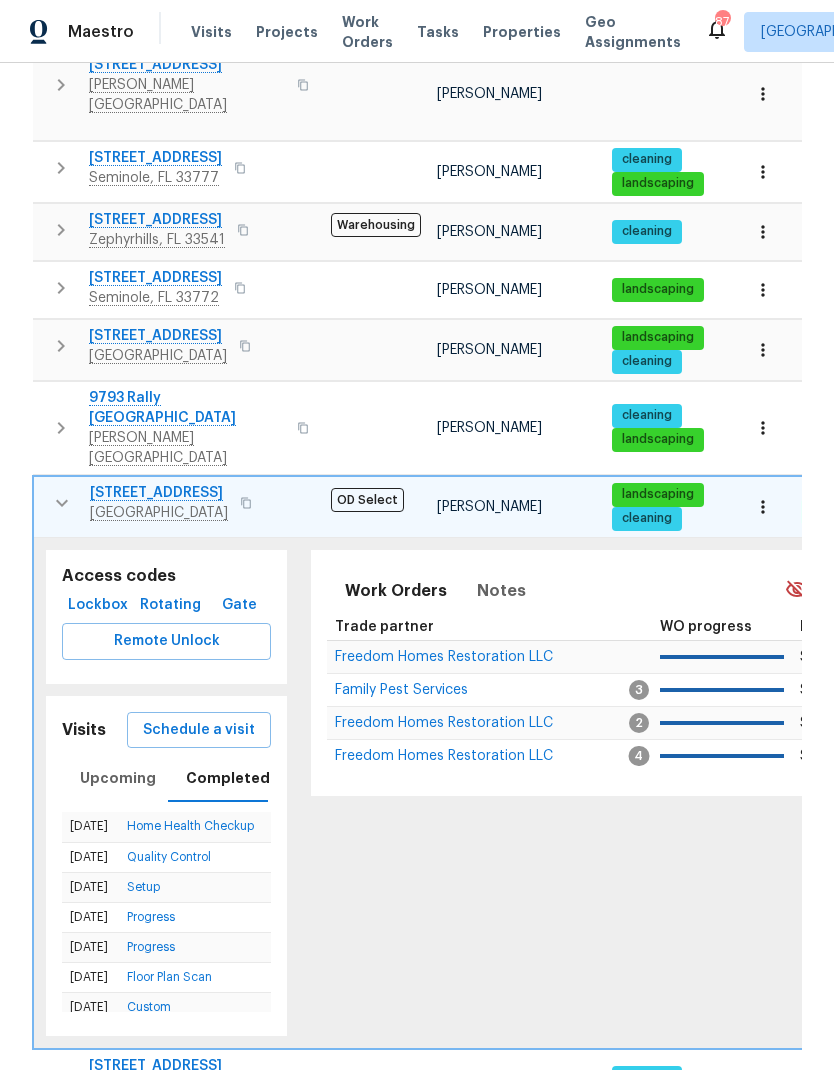 click at bounding box center (62, 503) 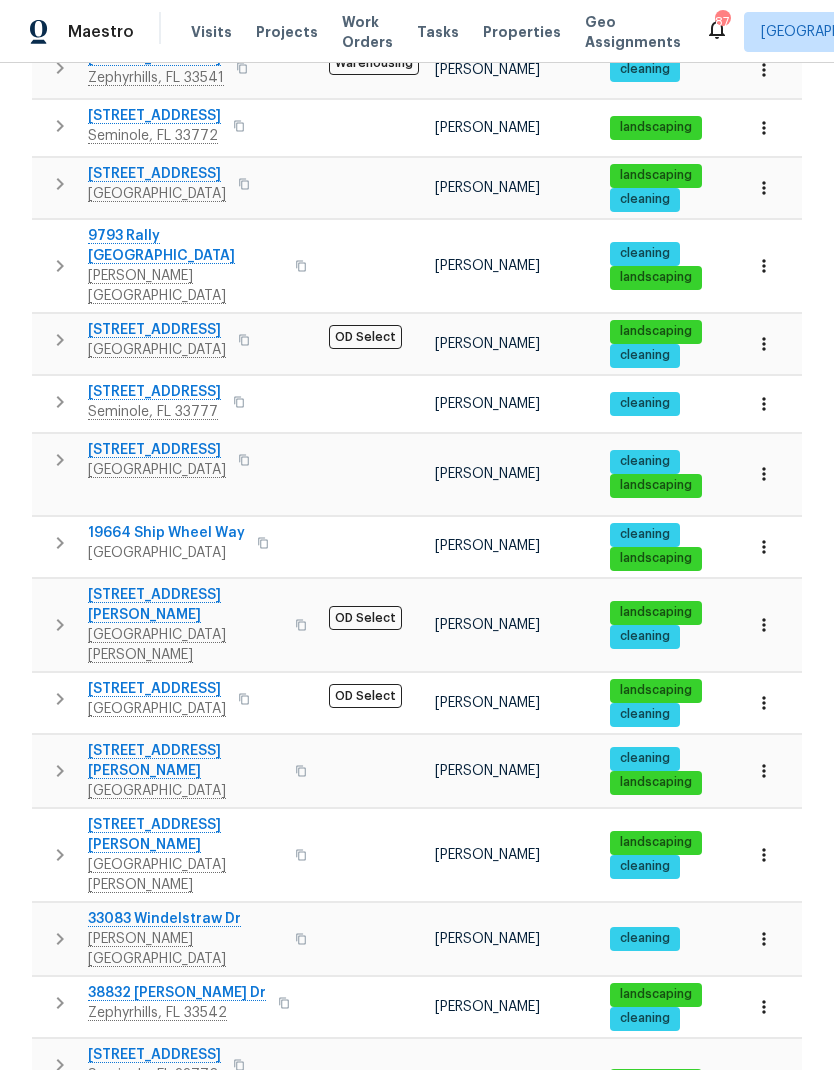 scroll, scrollTop: 925, scrollLeft: 0, axis: vertical 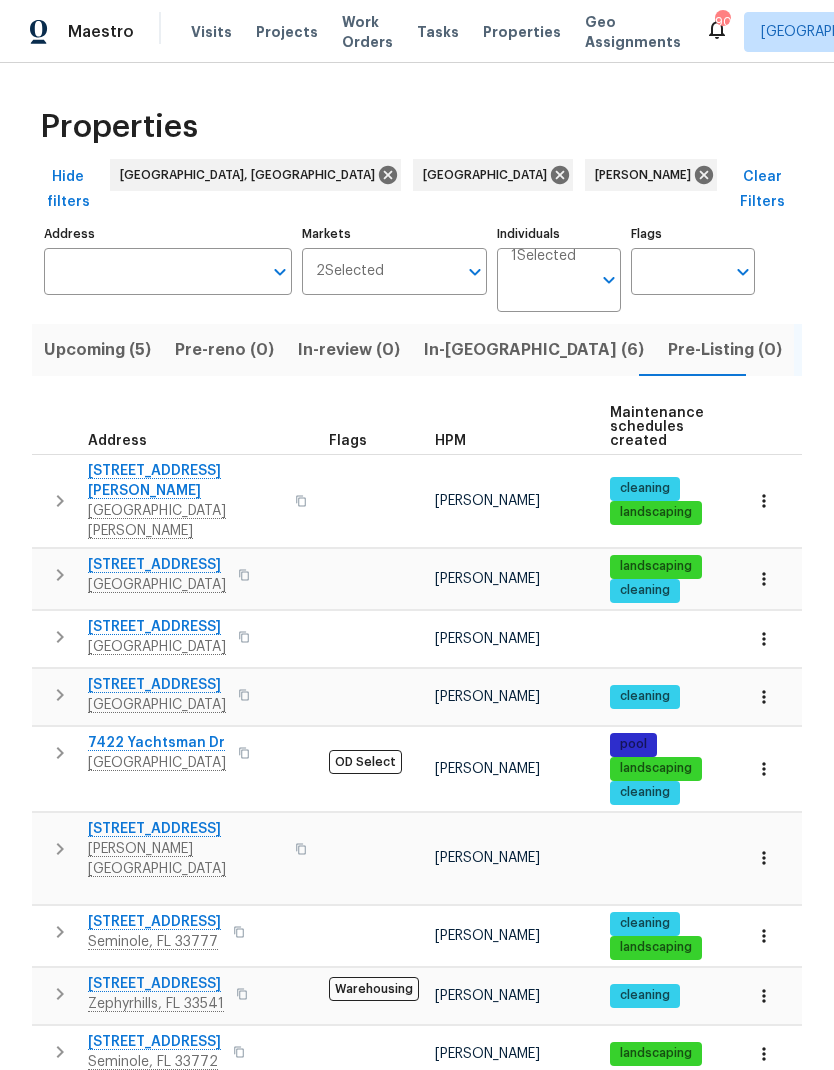 click on "In-[GEOGRAPHIC_DATA] (6)" at bounding box center (534, 350) 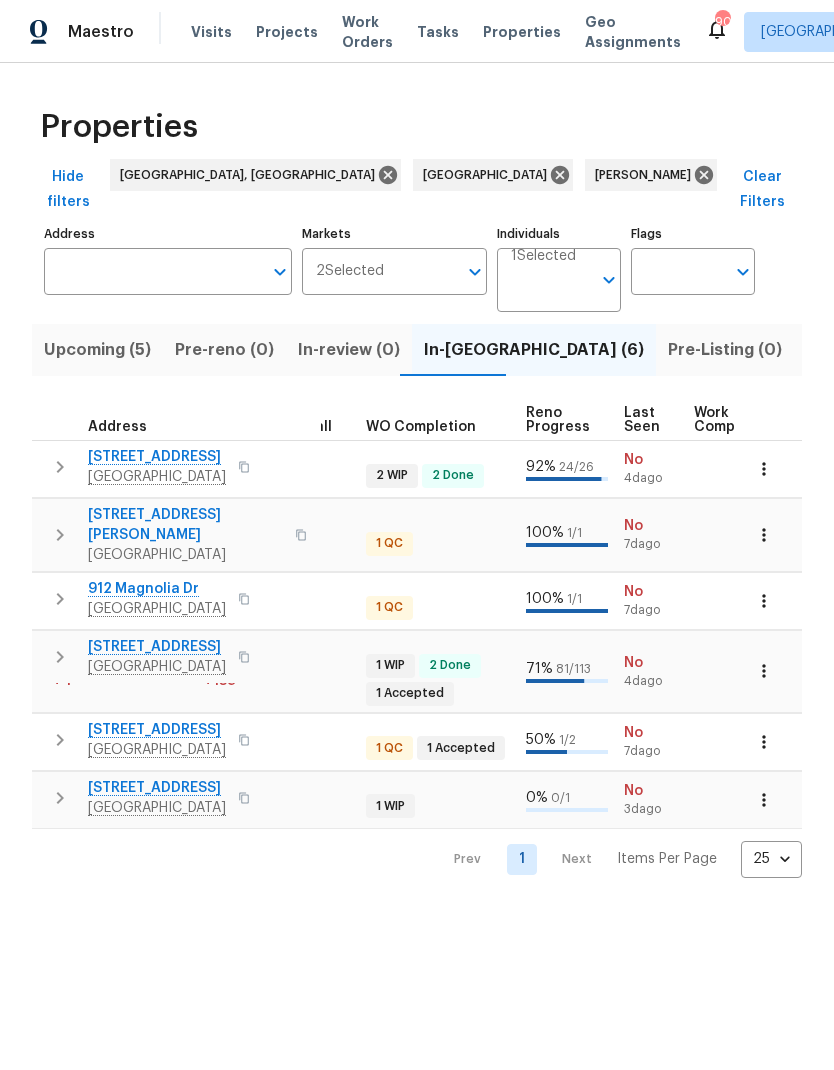 scroll, scrollTop: 0, scrollLeft: 715, axis: horizontal 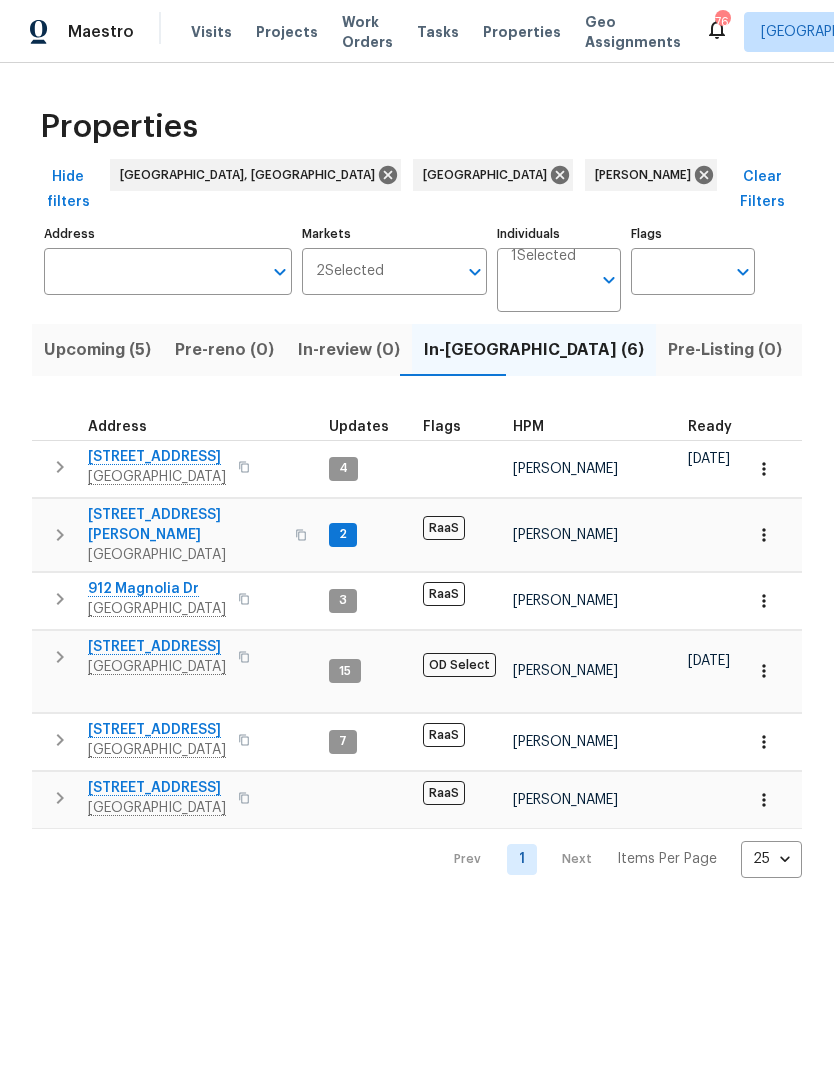 click on "Address" at bounding box center (153, 271) 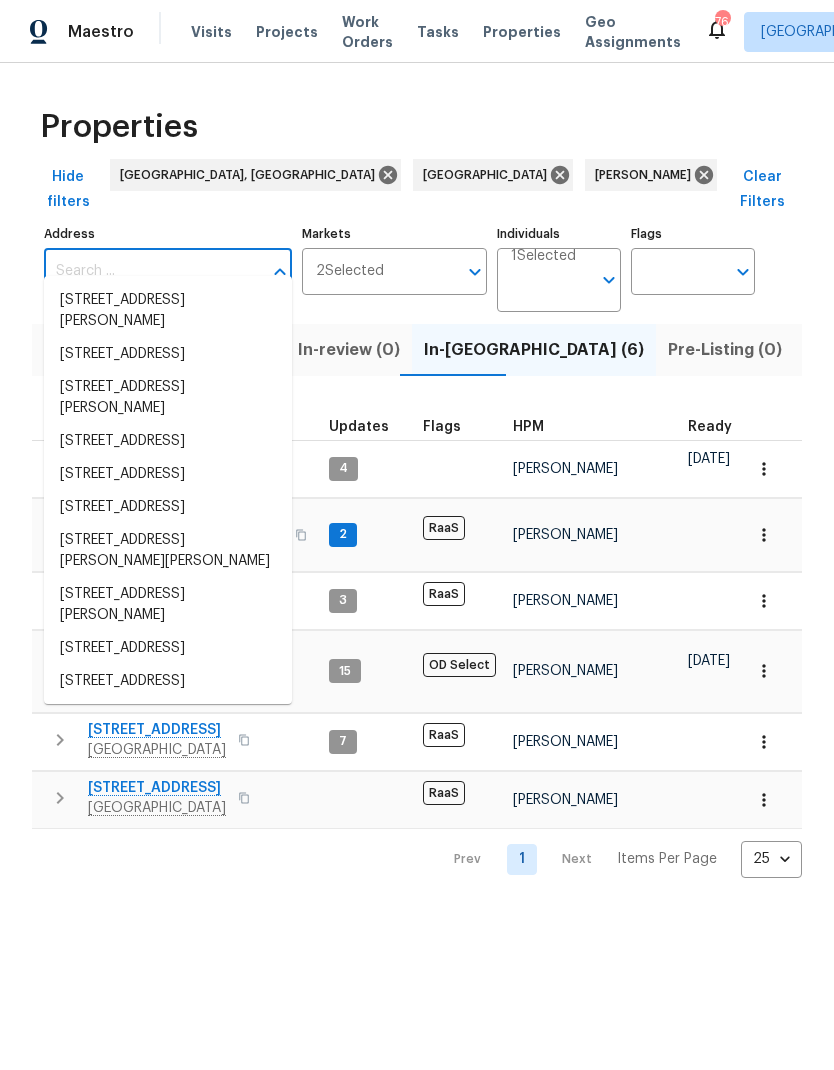 scroll, scrollTop: 0, scrollLeft: 0, axis: both 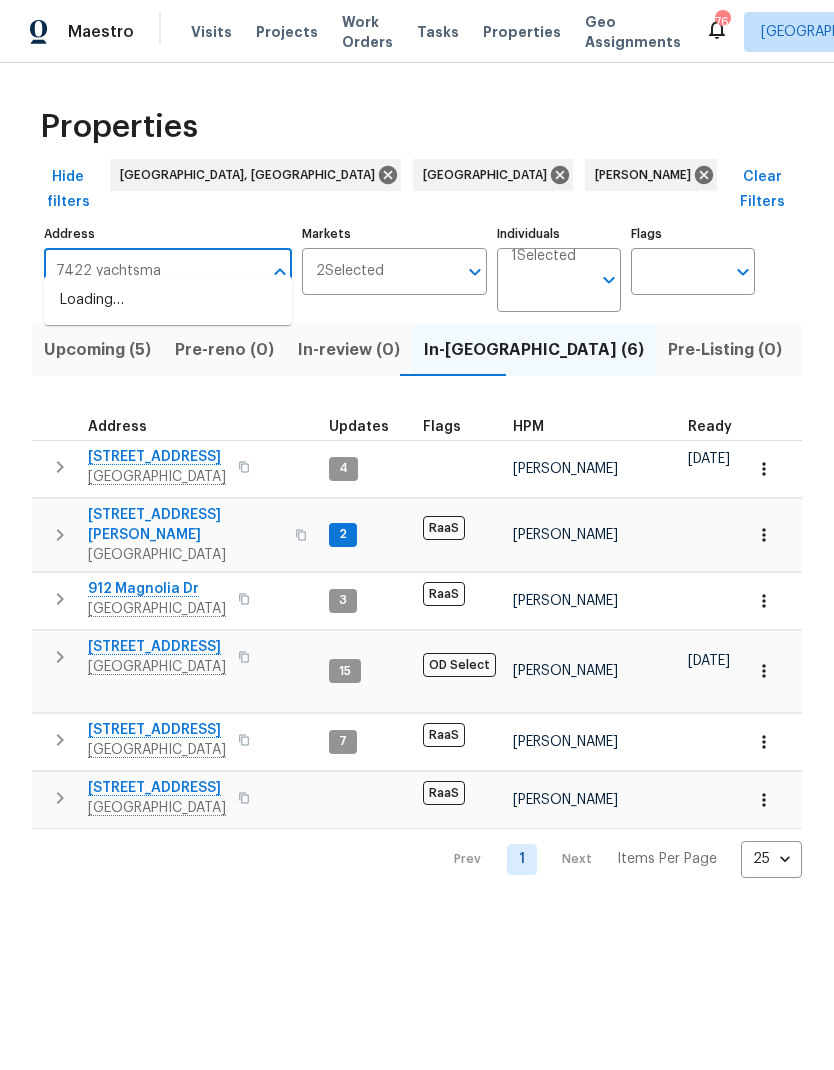type on "7422 yachtsman" 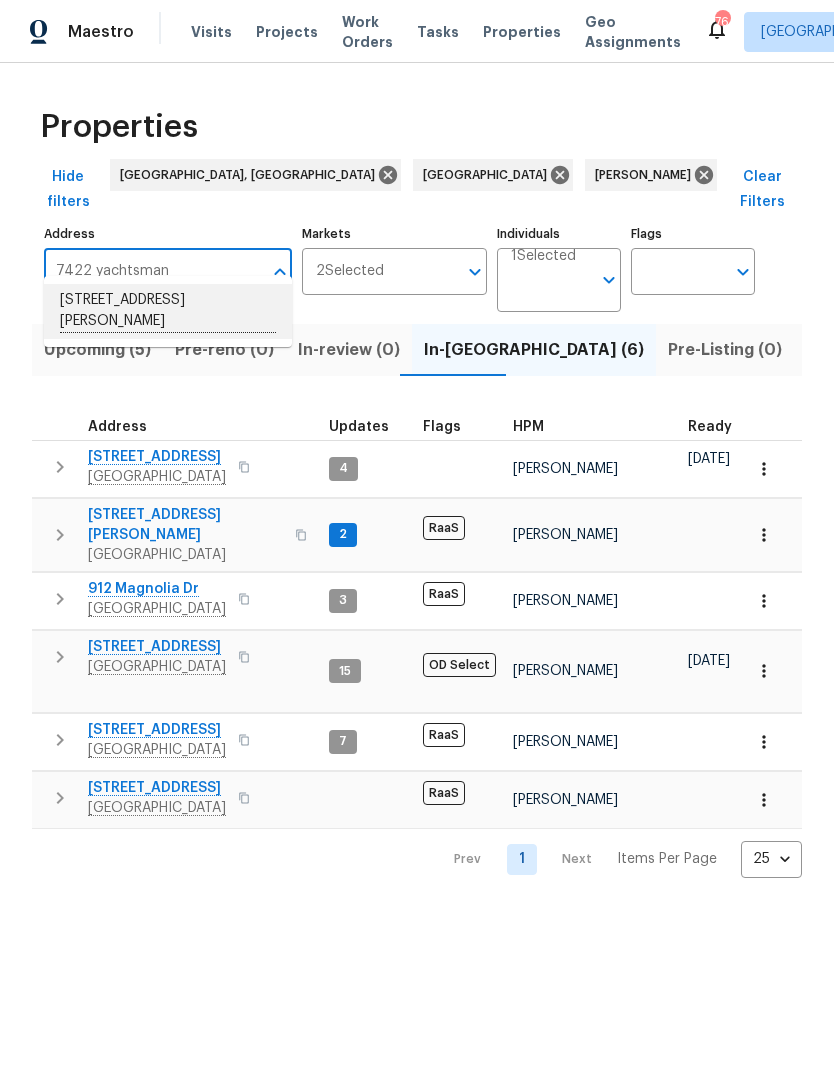 click on "7422 Yachtsman Dr Hudson FL 34667" at bounding box center [168, 311] 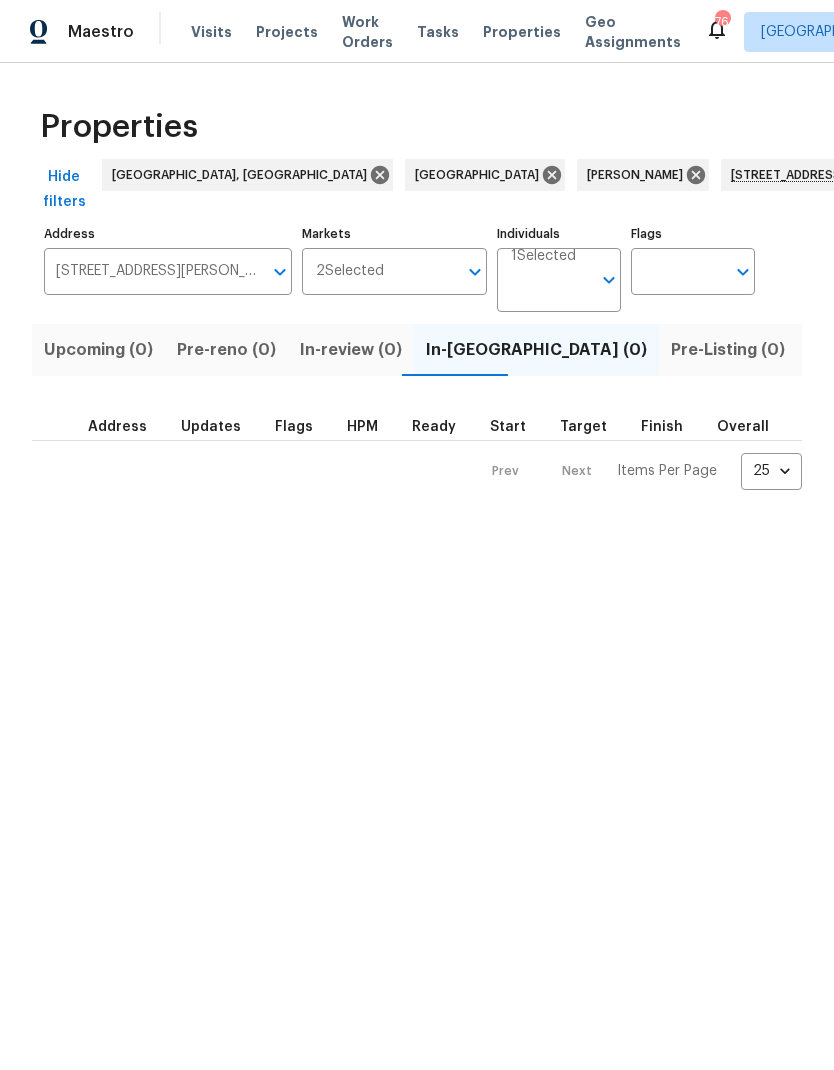 click on "Listed (1)" at bounding box center (845, 350) 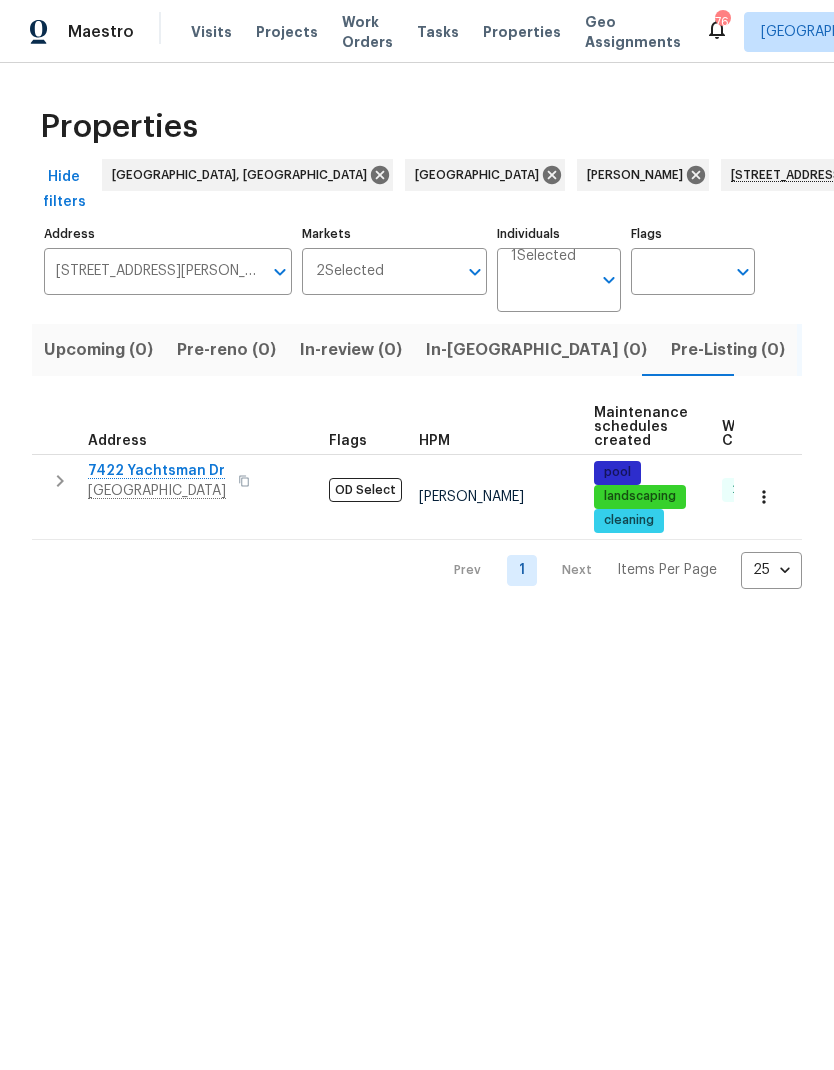 click on "7422 Yachtsman Dr Hudson, FL 34667 OD Select Mat Smith pool landscaping cleaning 22 Done 07/09/25 12" at bounding box center (554, 497) 